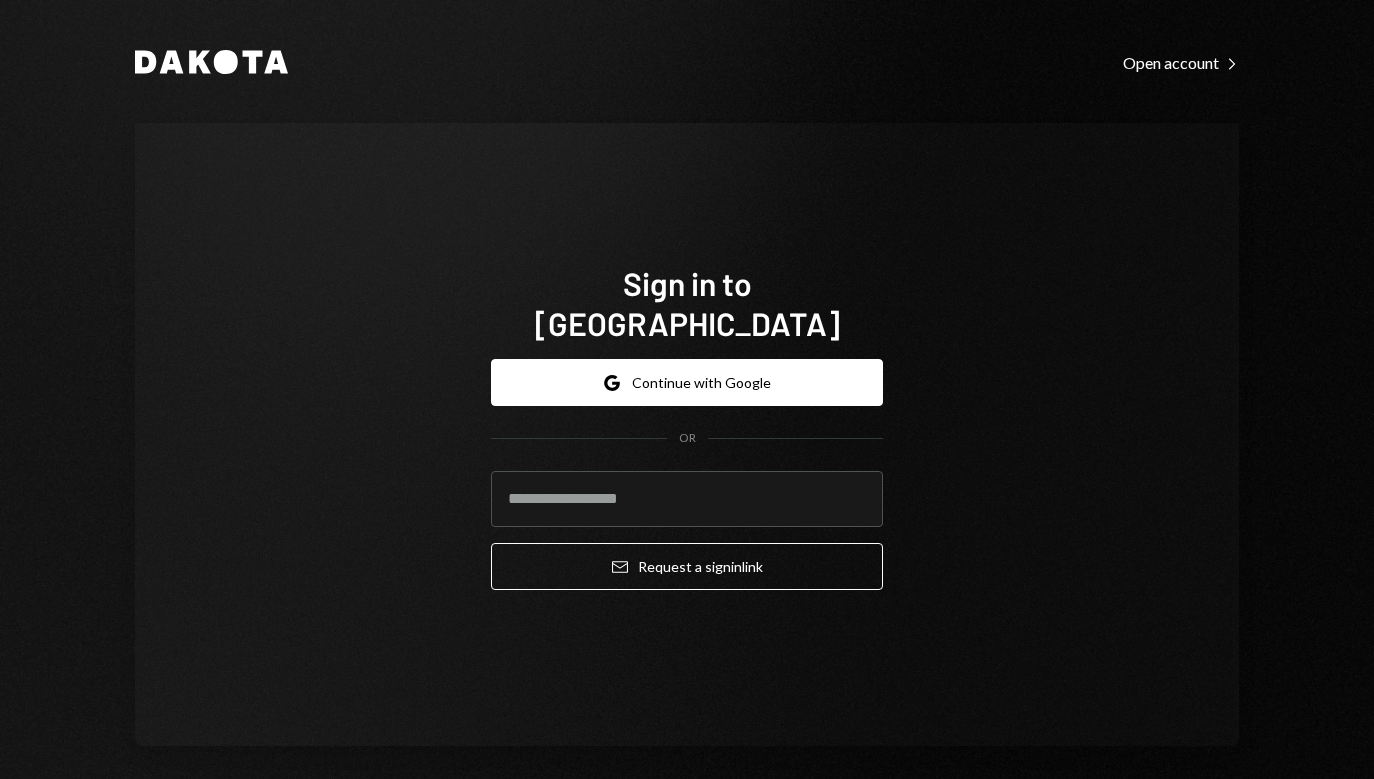 scroll, scrollTop: 0, scrollLeft: 0, axis: both 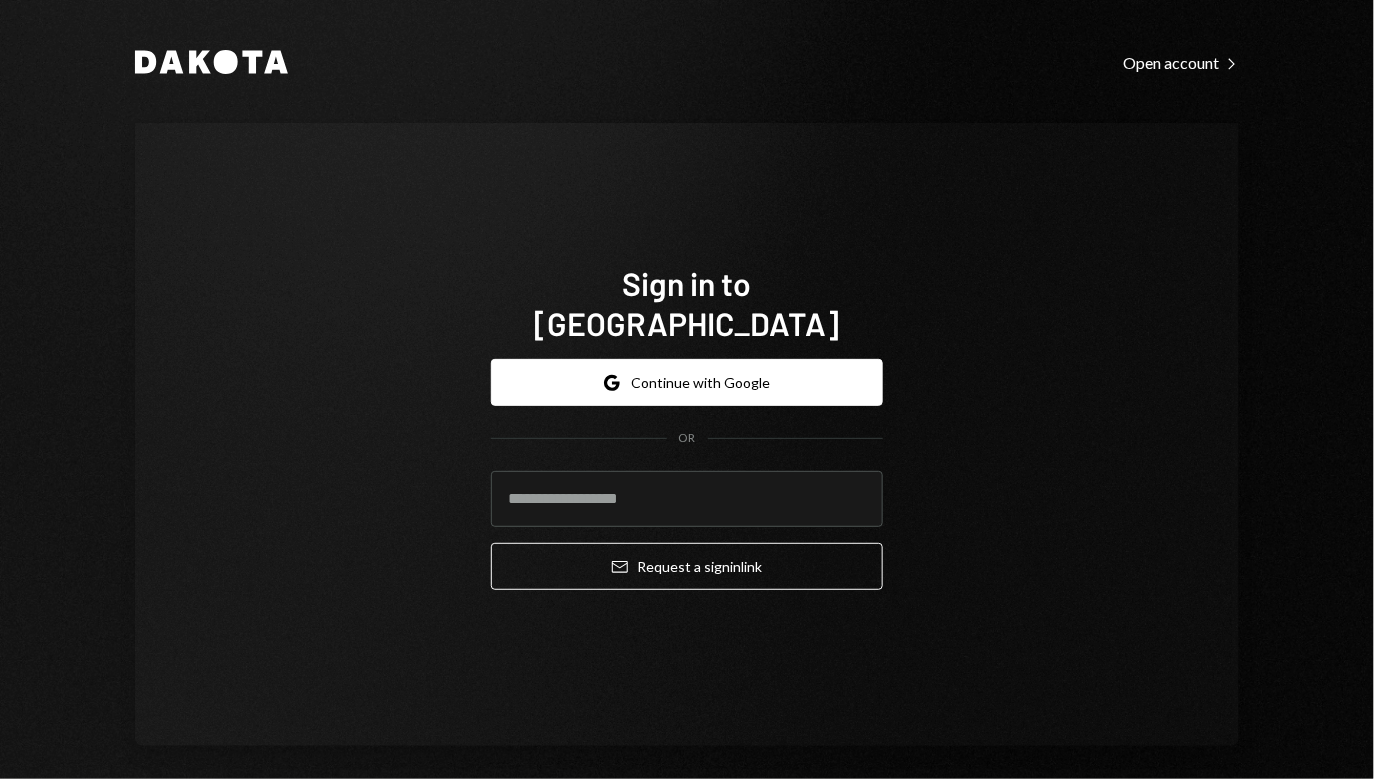 click on "Dakota Open account Right Caret Sign in to Dakota Google  Continue with Google OR Email Request a sign  in  link" at bounding box center [687, 397] 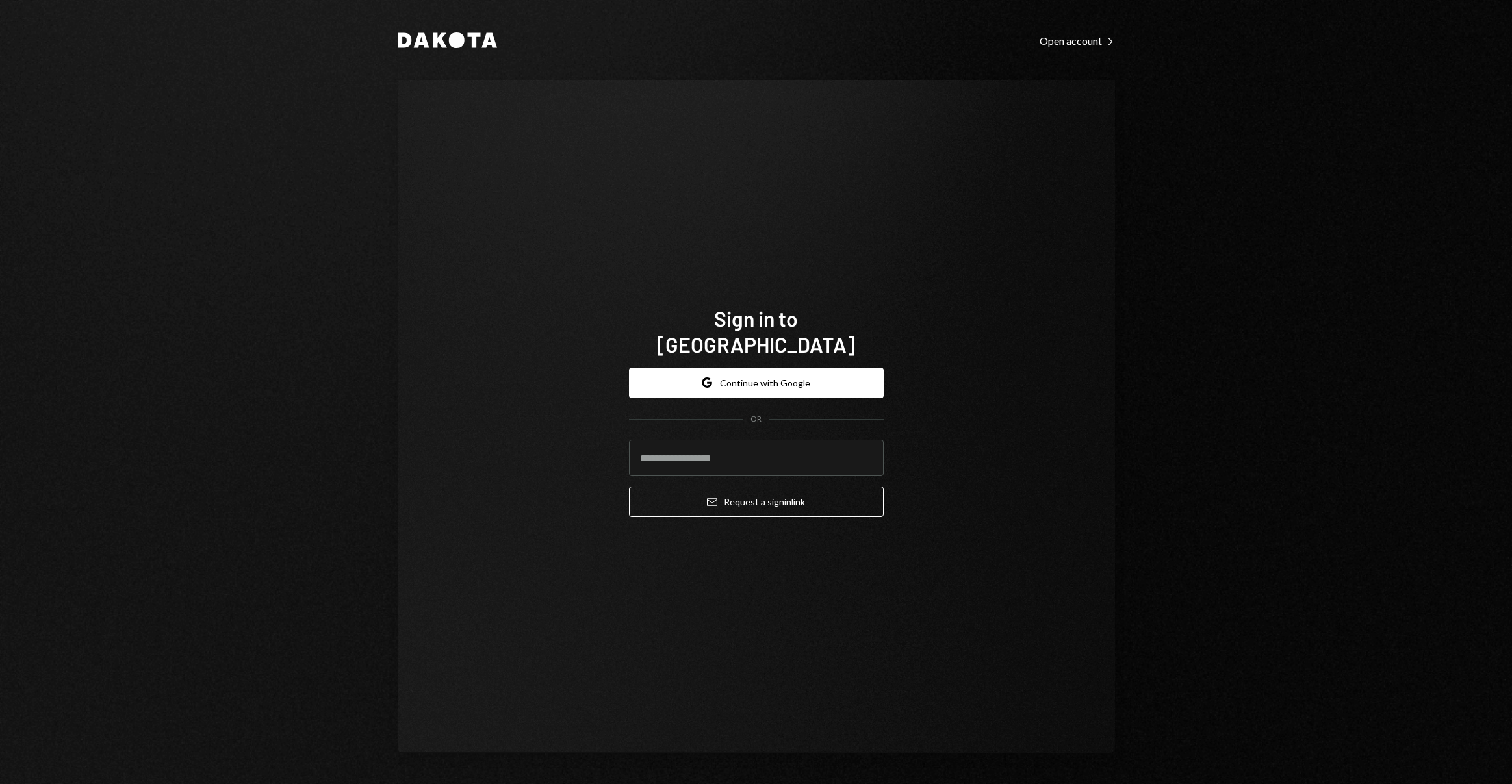 scroll, scrollTop: 0, scrollLeft: 0, axis: both 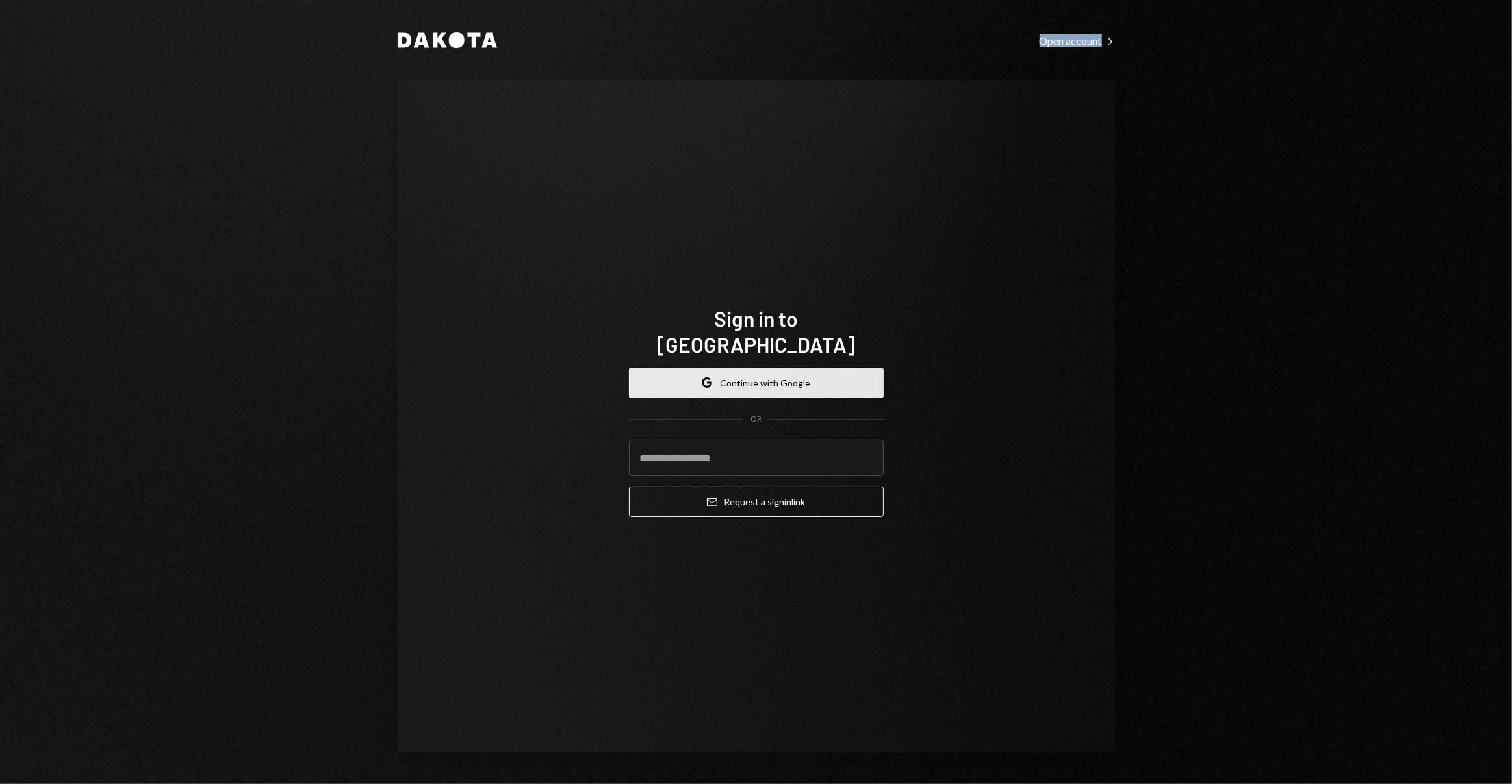 click on "Google  Continue with Google" at bounding box center [756, 383] 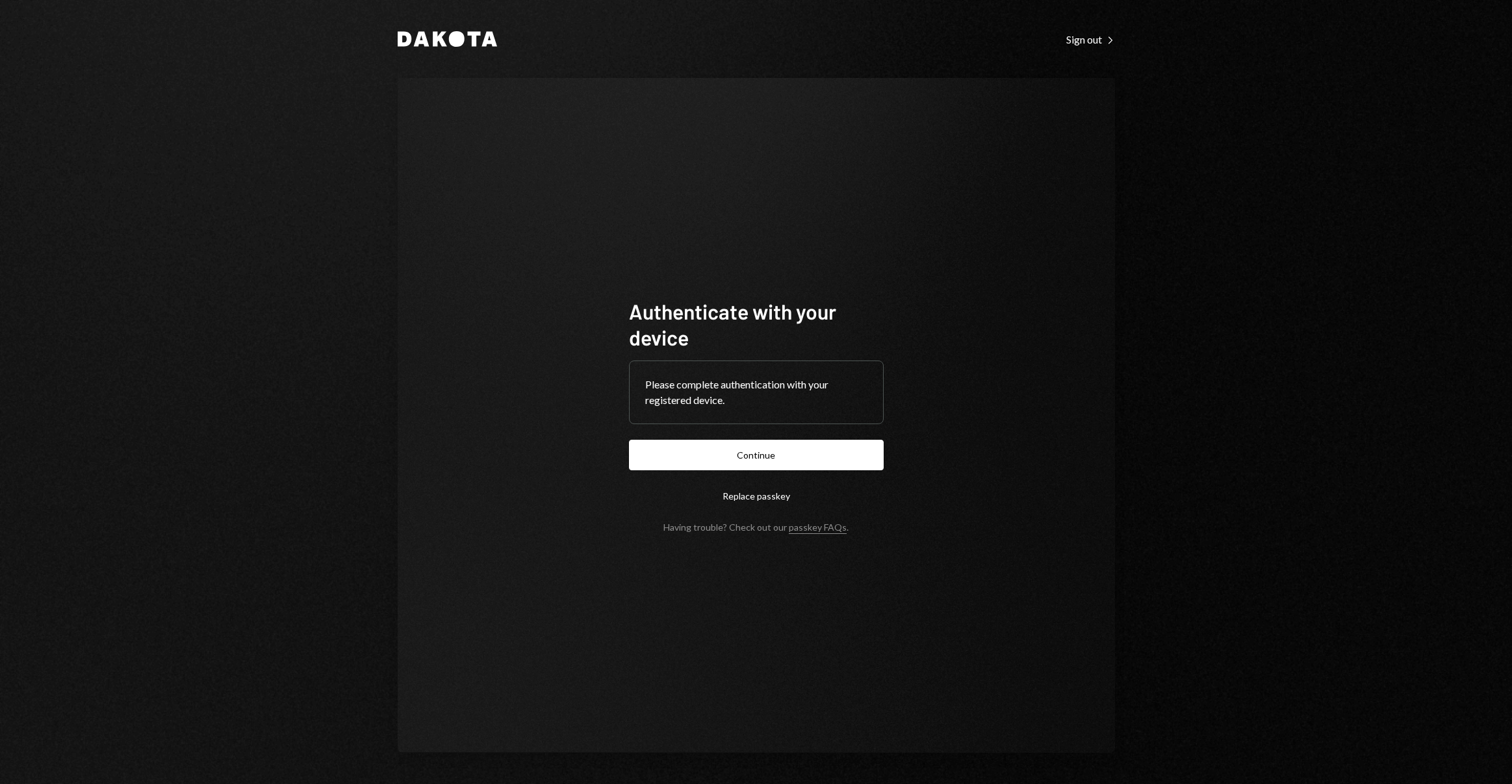 scroll, scrollTop: 0, scrollLeft: 0, axis: both 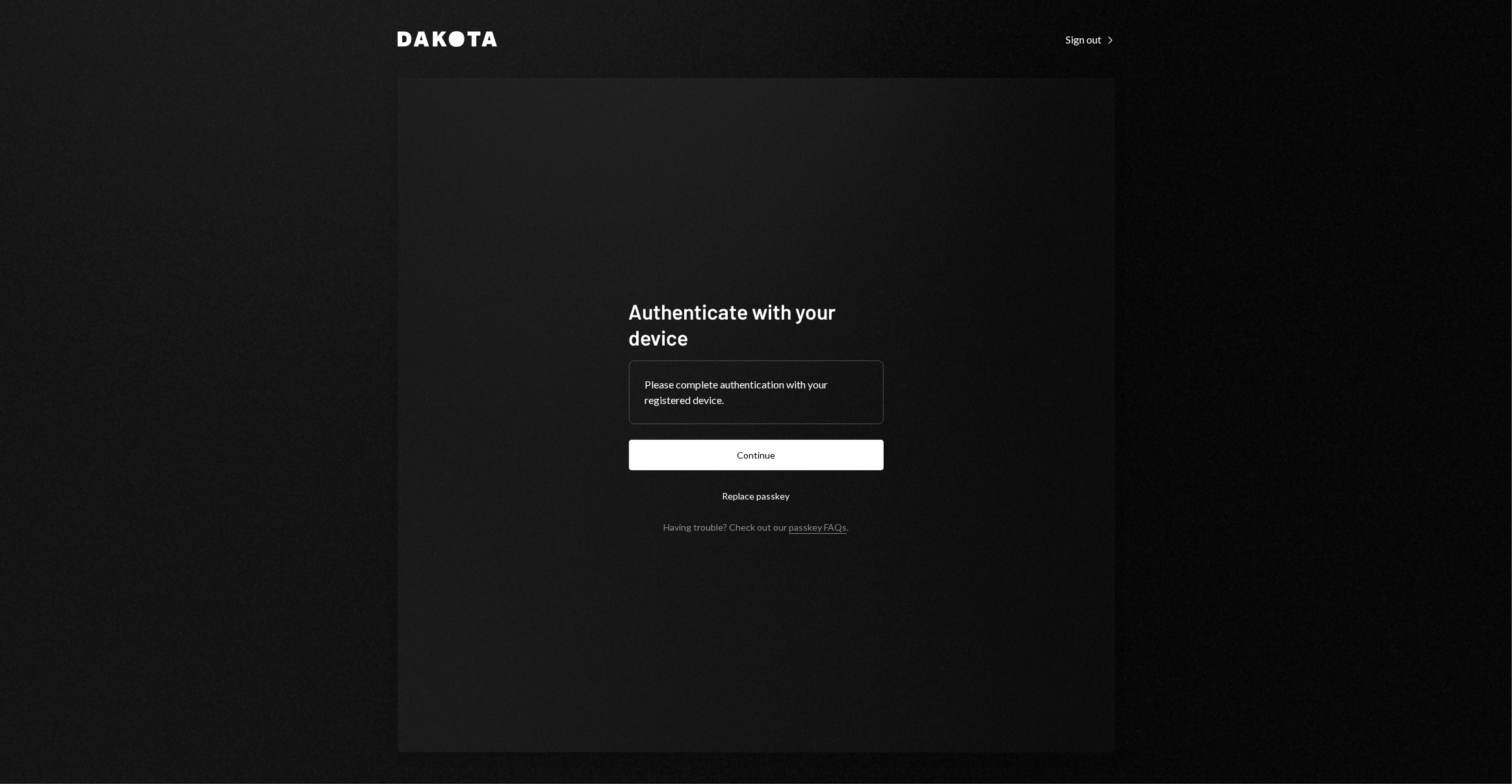 type 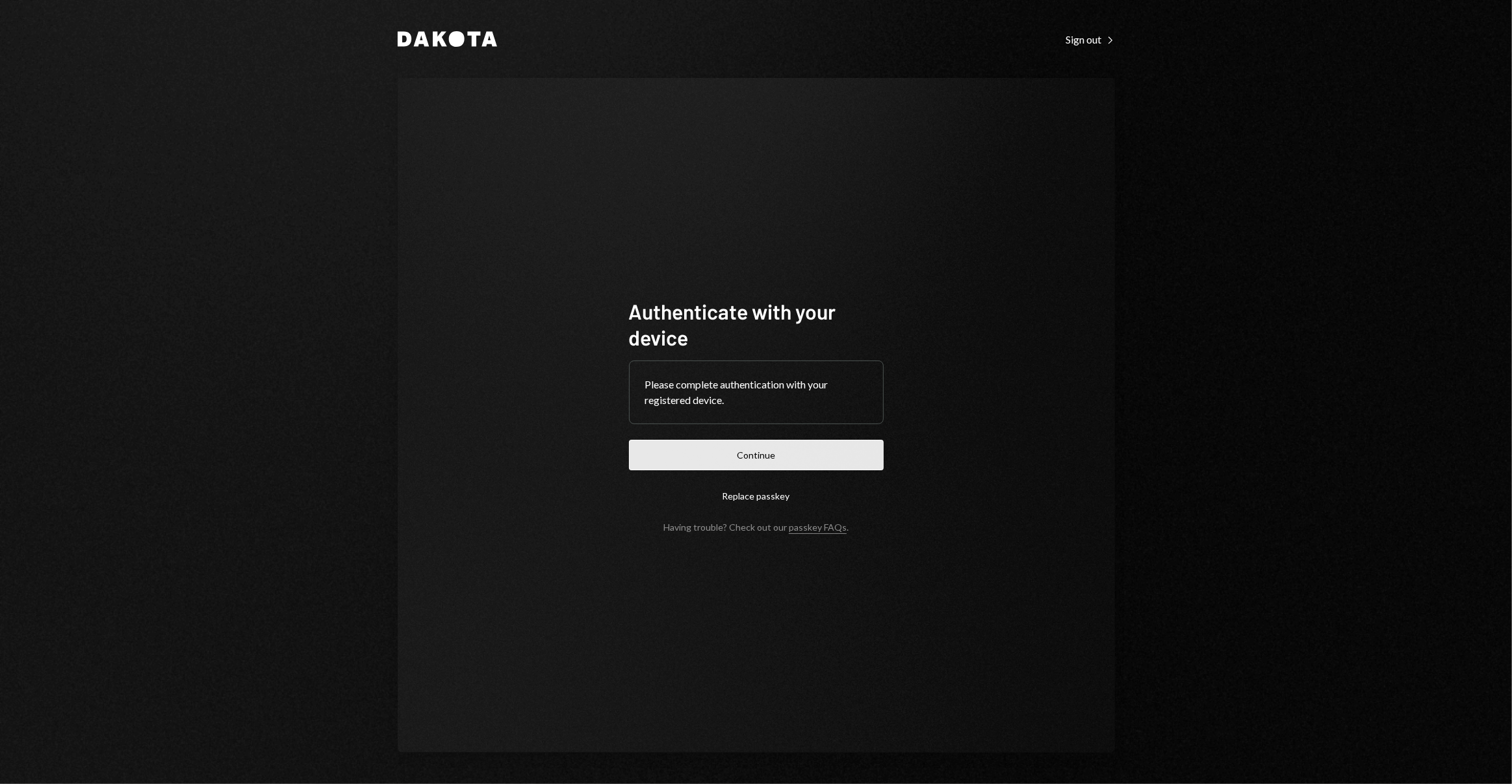 click on "Continue" at bounding box center (756, 455) 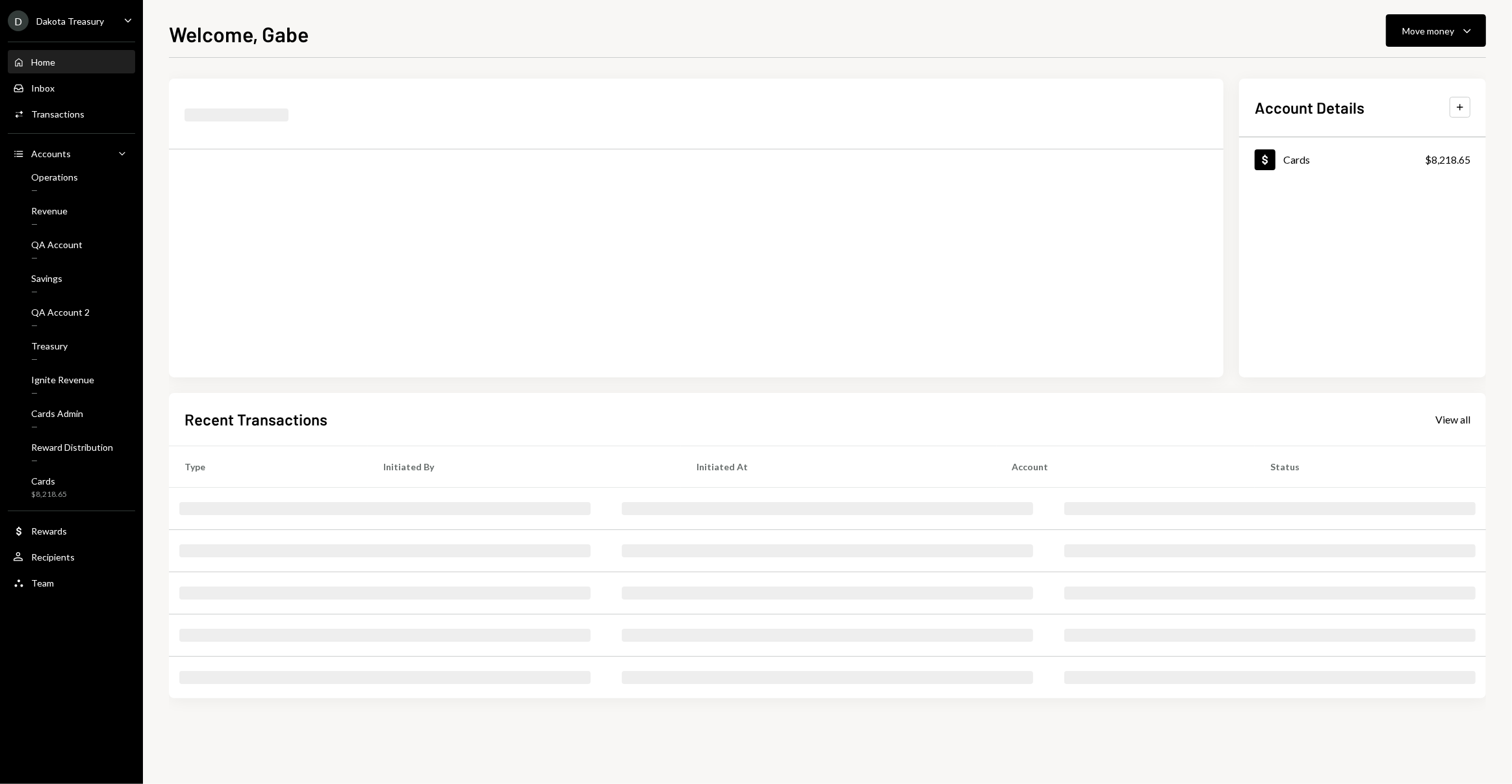 click on "Account Details Plus Dollar Cards $8,218.65 Recent Transactions View all Type Initiated By Initiated At Account Status" at bounding box center [827, 401] 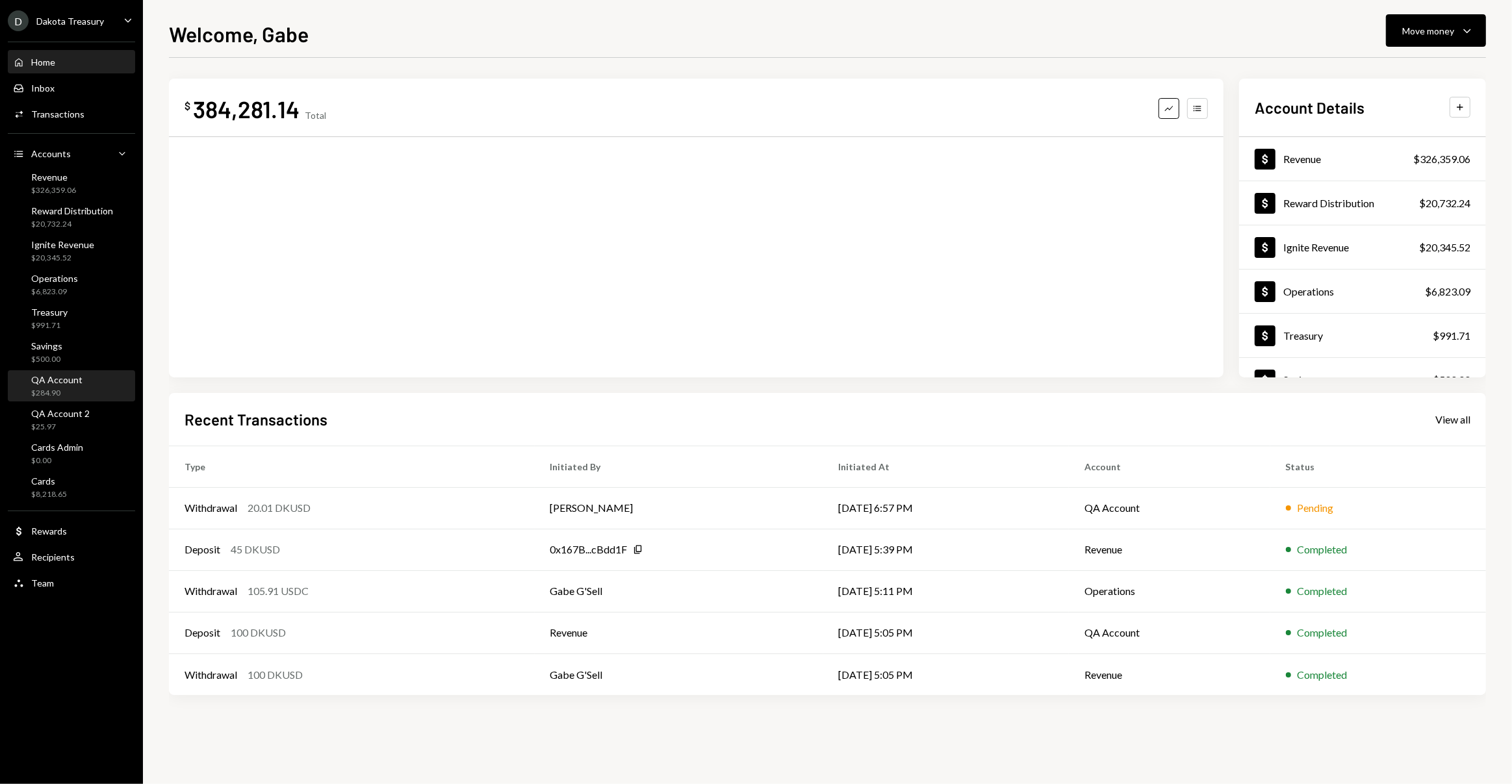click on "QA Account $284.90" at bounding box center (71, 386) 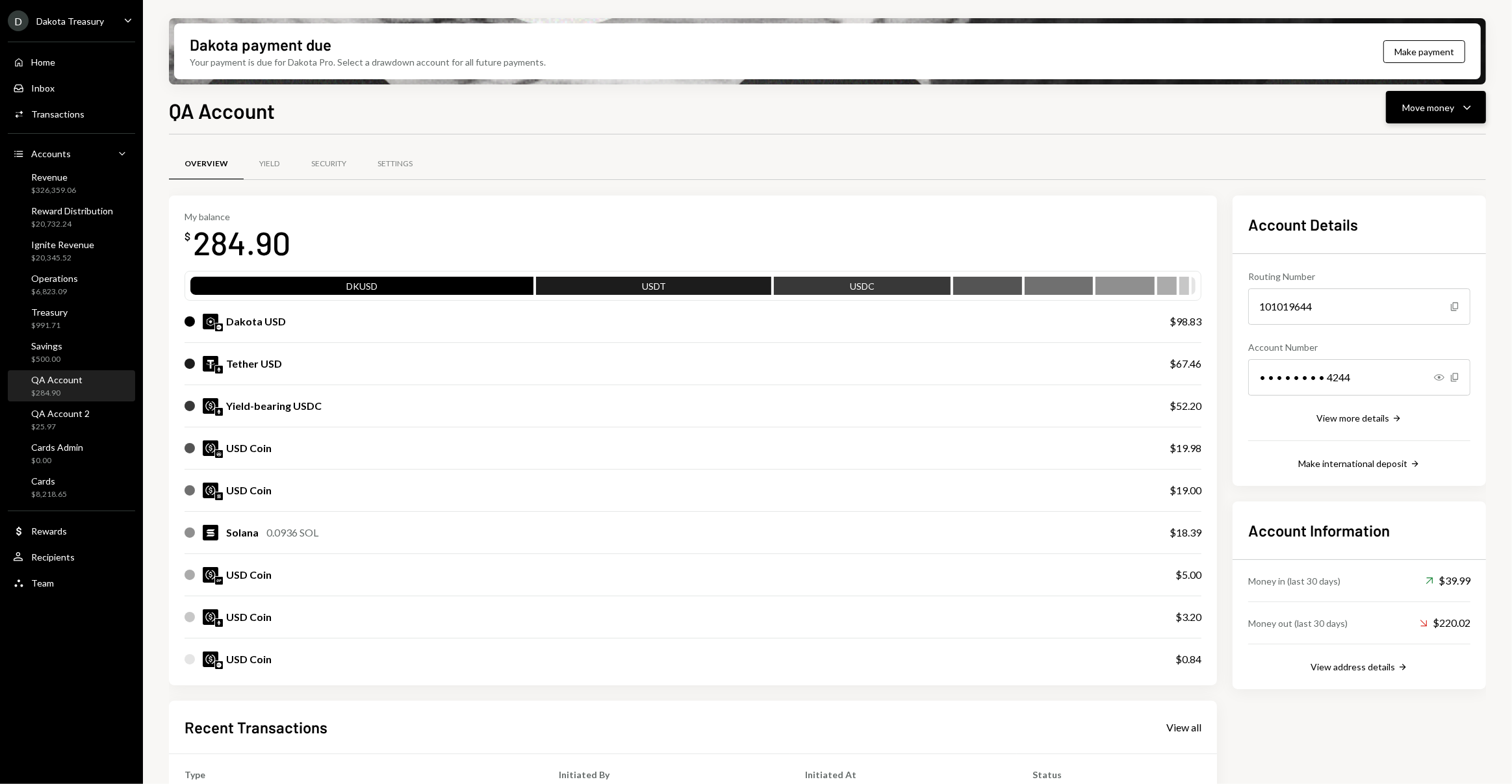 click on "Caret Down" 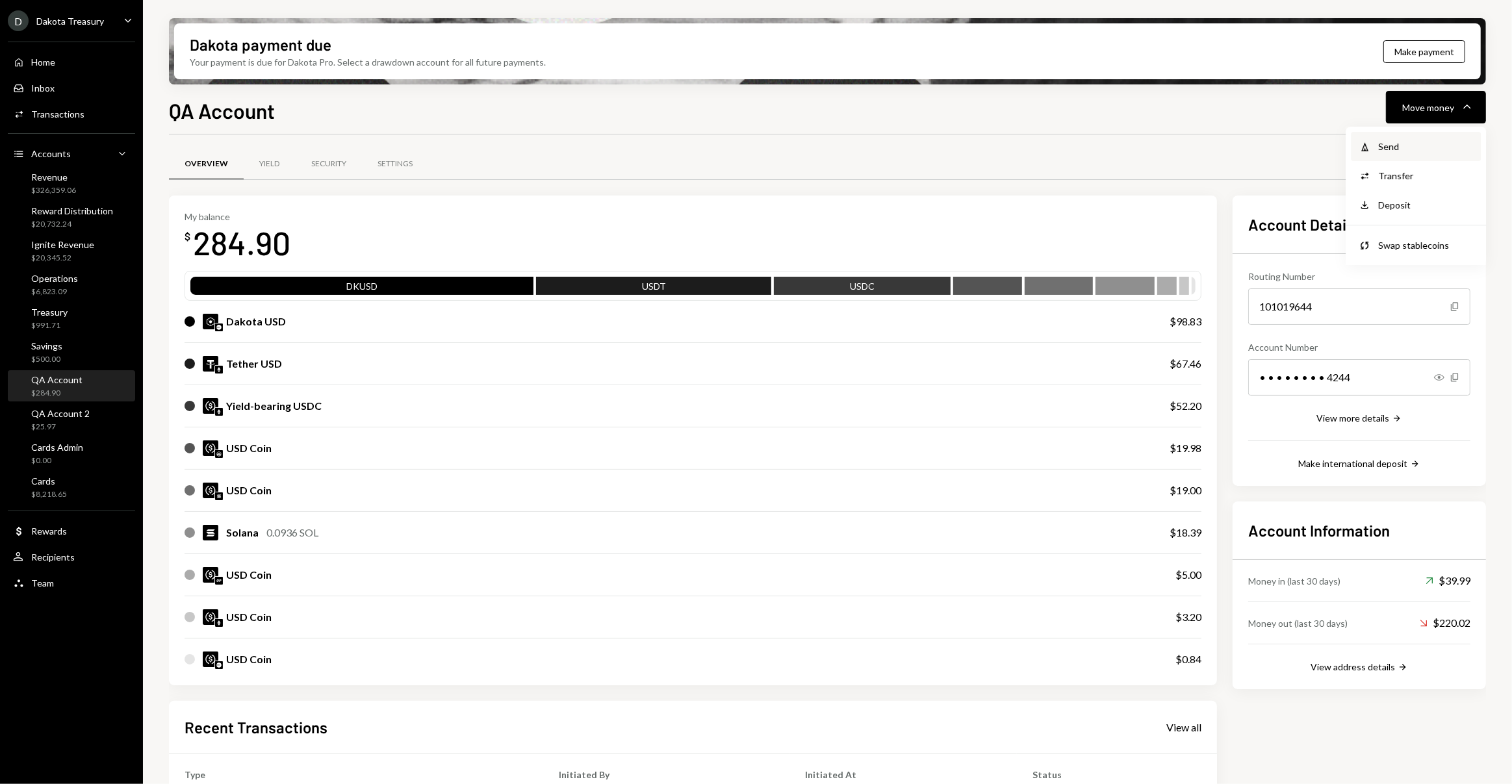 click on "Send" at bounding box center [1426, 146] 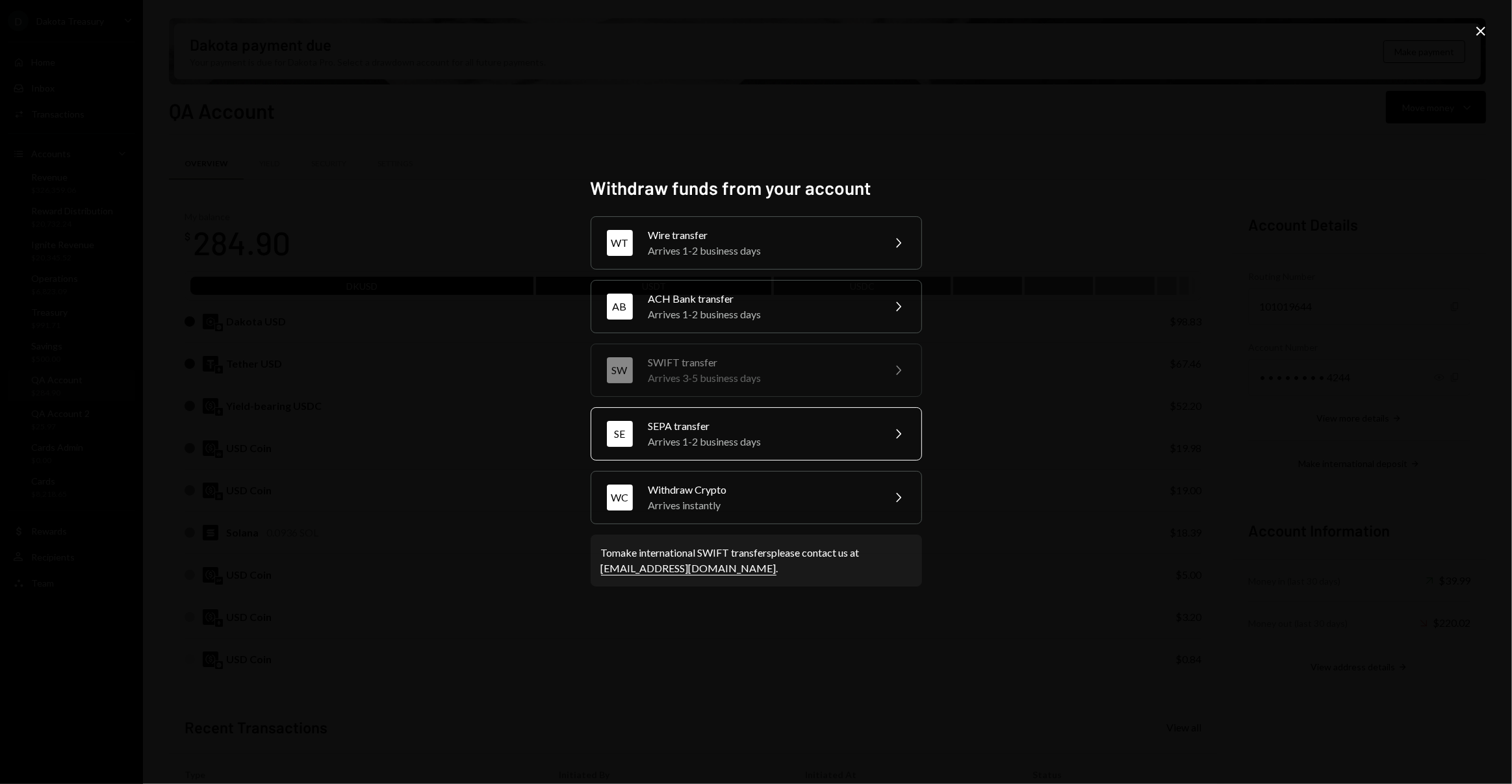 click on "Arrives 1-2 business days" at bounding box center [762, 442] 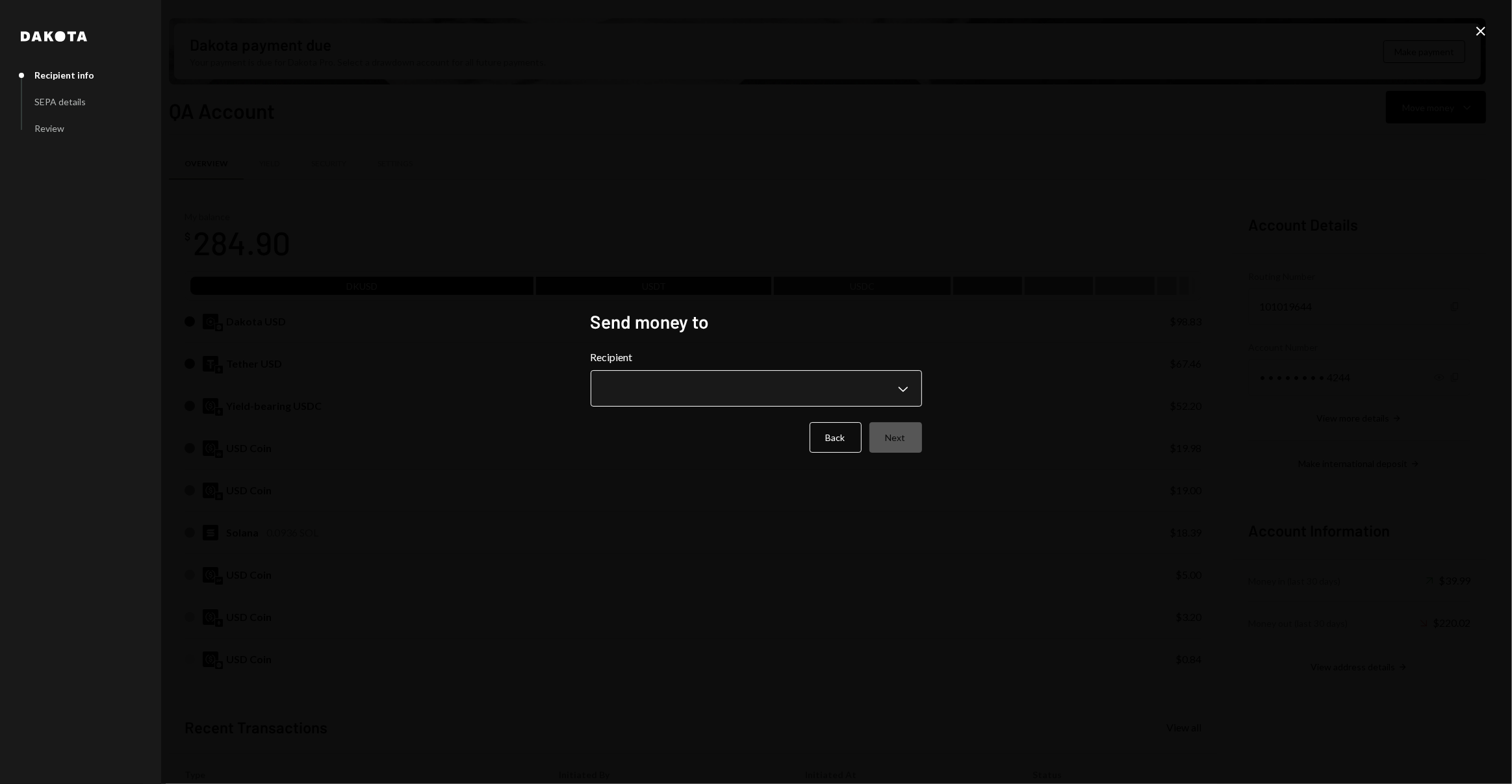 click on "D Dakota Treasury Caret Down Home Home Inbox Inbox Activities Transactions Accounts Accounts Caret Down Revenue $326,359.06 Reward Distribution $20,732.24 Ignite Revenue $20,345.52 Operations $6,823.09 Treasury $991.71 Savings $500.00 QA Account $284.90 QA Account 2 $25.97 Cards Admin $0.00 Cards $8,218.65 Dollar Rewards User Recipients Team Team Dakota payment due Your payment is due for Dakota Pro. Select a drawdown account for all future payments. Make payment QA Account Move money Caret Down Overview Yield Security Settings My balance $ 284.90 DKUSD USDT USDC Dakota USD $98.83 Tether USD $67.46 Yield-bearing USDC $52.20 USD Coin $19.98 USD Coin $19.00 Solana 0.0936  SOL $18.39 USD Coin $5.00 USD Coin $3.20 USD Coin $0.84 Recent Transactions View all Type Initiated By Initiated At Status Withdrawal 20.01  DKUSD Kaushik Donthi 07/21/25 6:57 PM Pending Deposit 100  DKUSD Revenue 07/21/25 5:05 PM Completed Bank Payment $100.00 Michael Haughton 07/21/25 4:51 PM Completed Deposit 100  USDC Operations Completed" at bounding box center [756, 392] 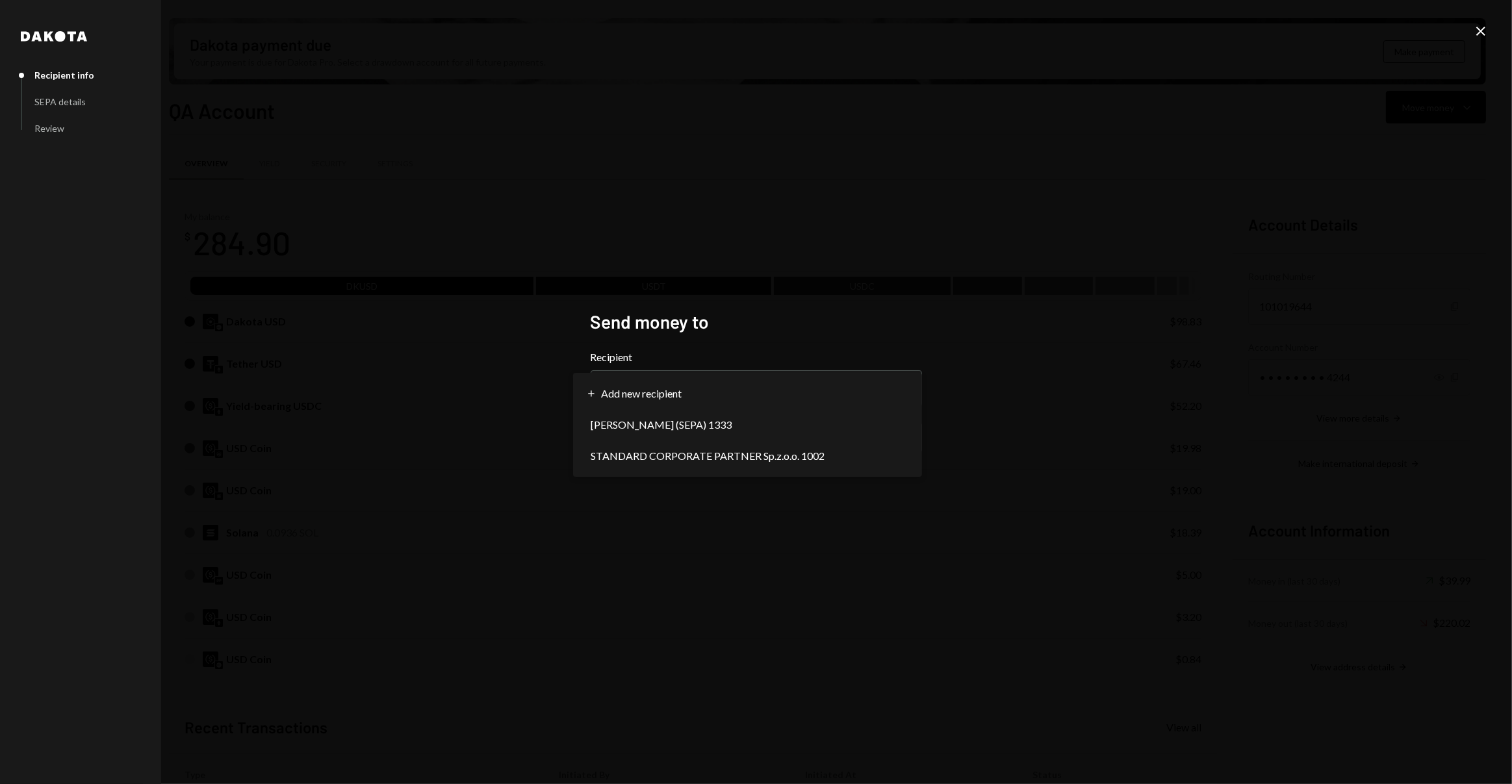 click on "D Dakota Treasury Caret Down Home Home Inbox Inbox Activities Transactions Accounts Accounts Caret Down Revenue $326,359.06 Reward Distribution $20,732.24 Ignite Revenue $20,345.52 Operations $6,823.09 Treasury $991.71 Savings $500.00 QA Account $284.90 QA Account 2 $25.97 Cards Admin $0.00 Cards $8,218.65 Dollar Rewards User Recipients Team Team Dakota payment due Your payment is due for Dakota Pro. Select a drawdown account for all future payments. Make payment QA Account Move money Caret Down Overview Yield Security Settings My balance $ 284.90 DKUSD USDT USDC Dakota USD $98.83 Tether USD $67.46 Yield-bearing USDC $52.20 USD Coin $19.98 USD Coin $19.00 Solana 0.0936  SOL $18.39 USD Coin $5.00 USD Coin $3.20 USD Coin $0.84 Recent Transactions View all Type Initiated By Initiated At Status Withdrawal 20.01  DKUSD Kaushik Donthi 07/21/25 6:57 PM Pending Deposit 100  DKUSD Revenue 07/21/25 5:05 PM Completed Bank Payment $100.00 Michael Haughton 07/21/25 4:51 PM Completed Deposit 100  USDC Operations Completed" at bounding box center (756, 392) 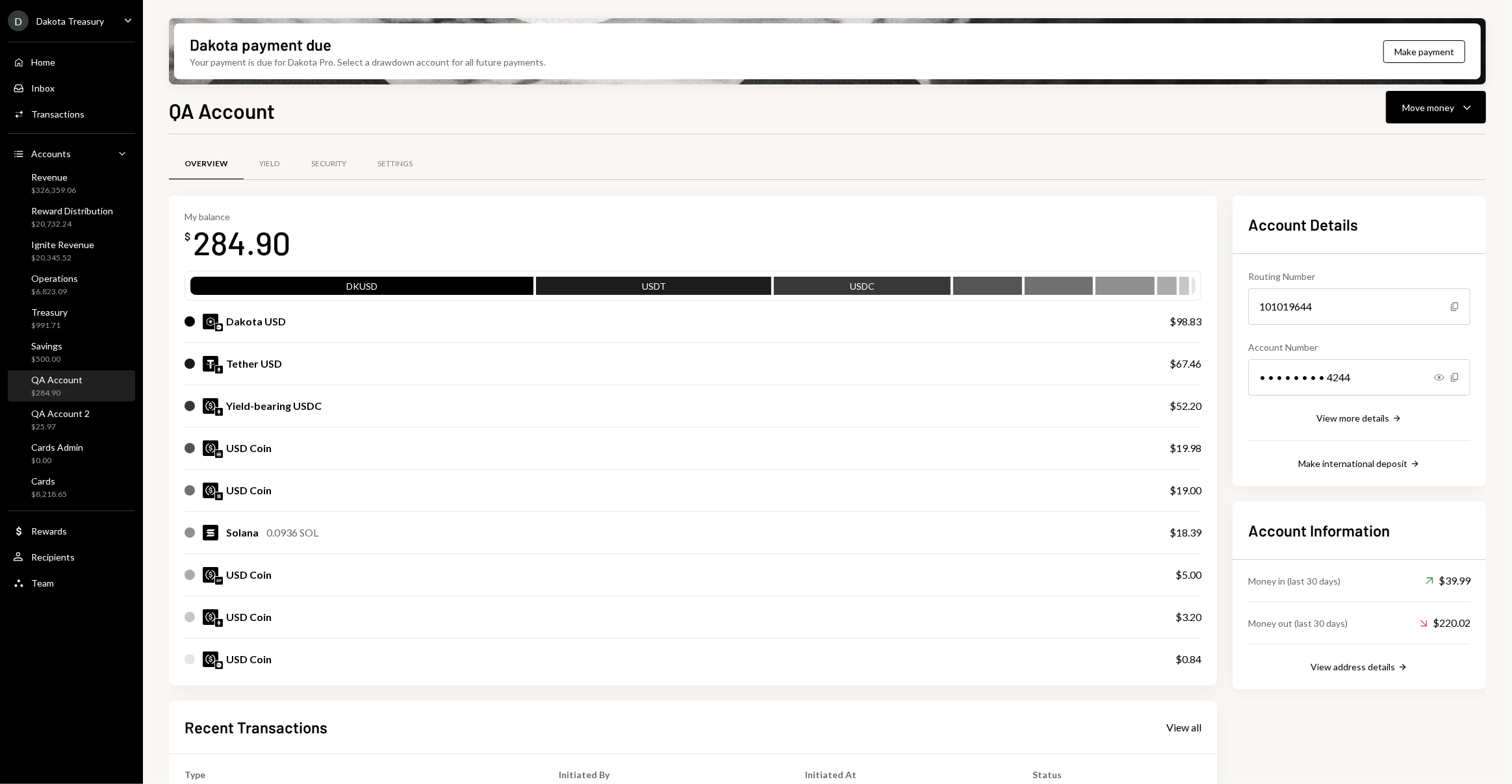 drag, startPoint x: 1442, startPoint y: 105, endPoint x: 1416, endPoint y: 125, distance: 32.802439 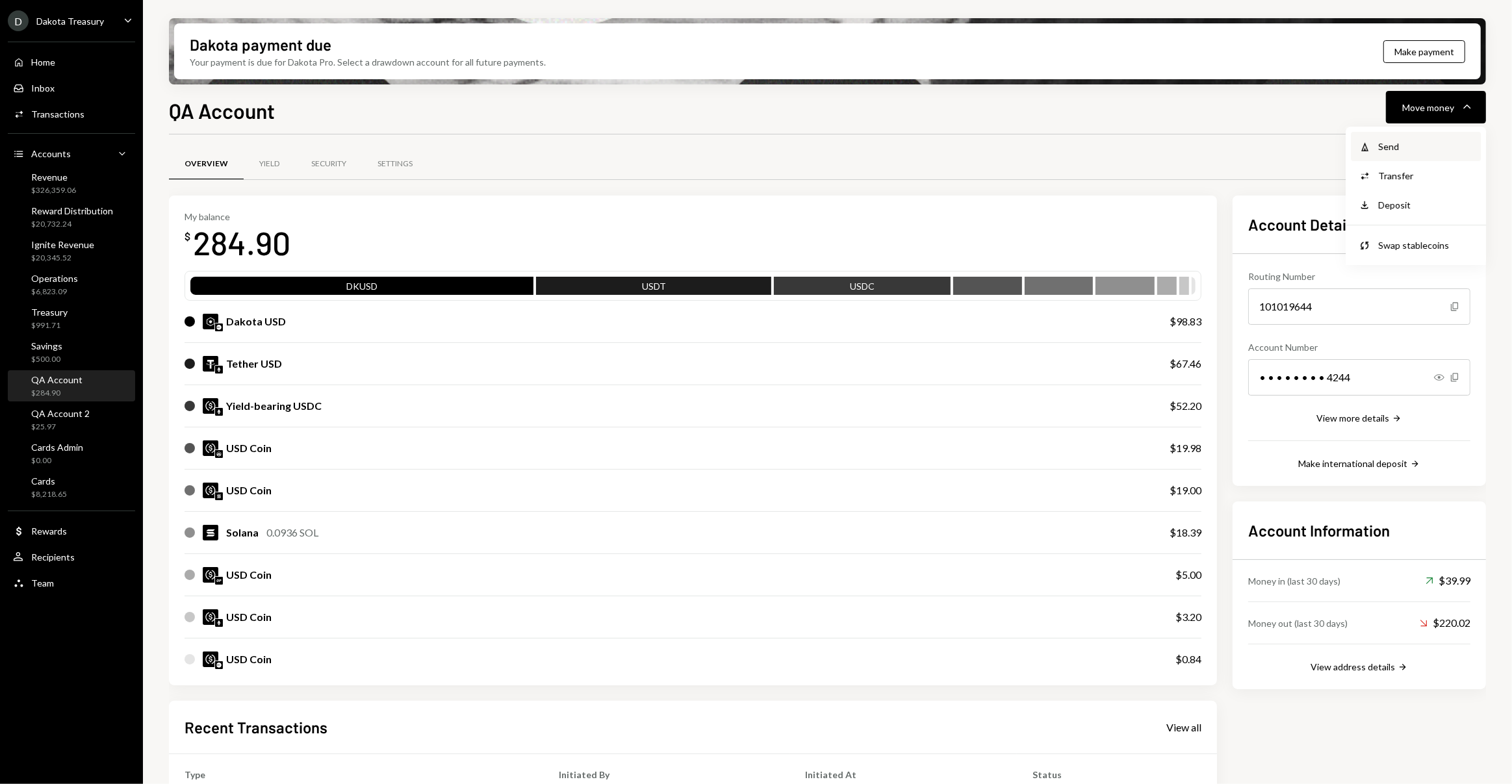 click on "Send" at bounding box center [1426, 146] 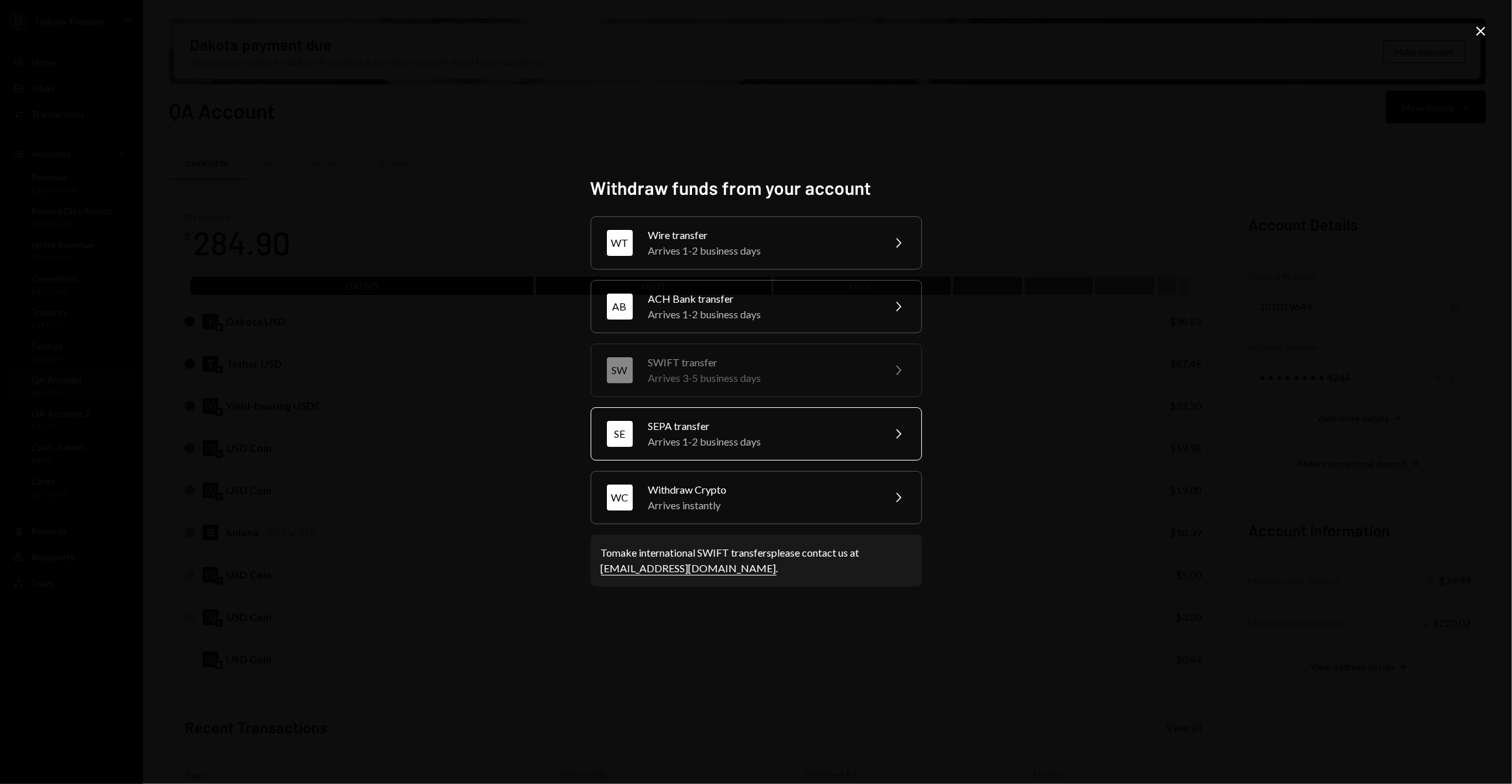 click on "Arrives 1-2 business days" at bounding box center (762, 442) 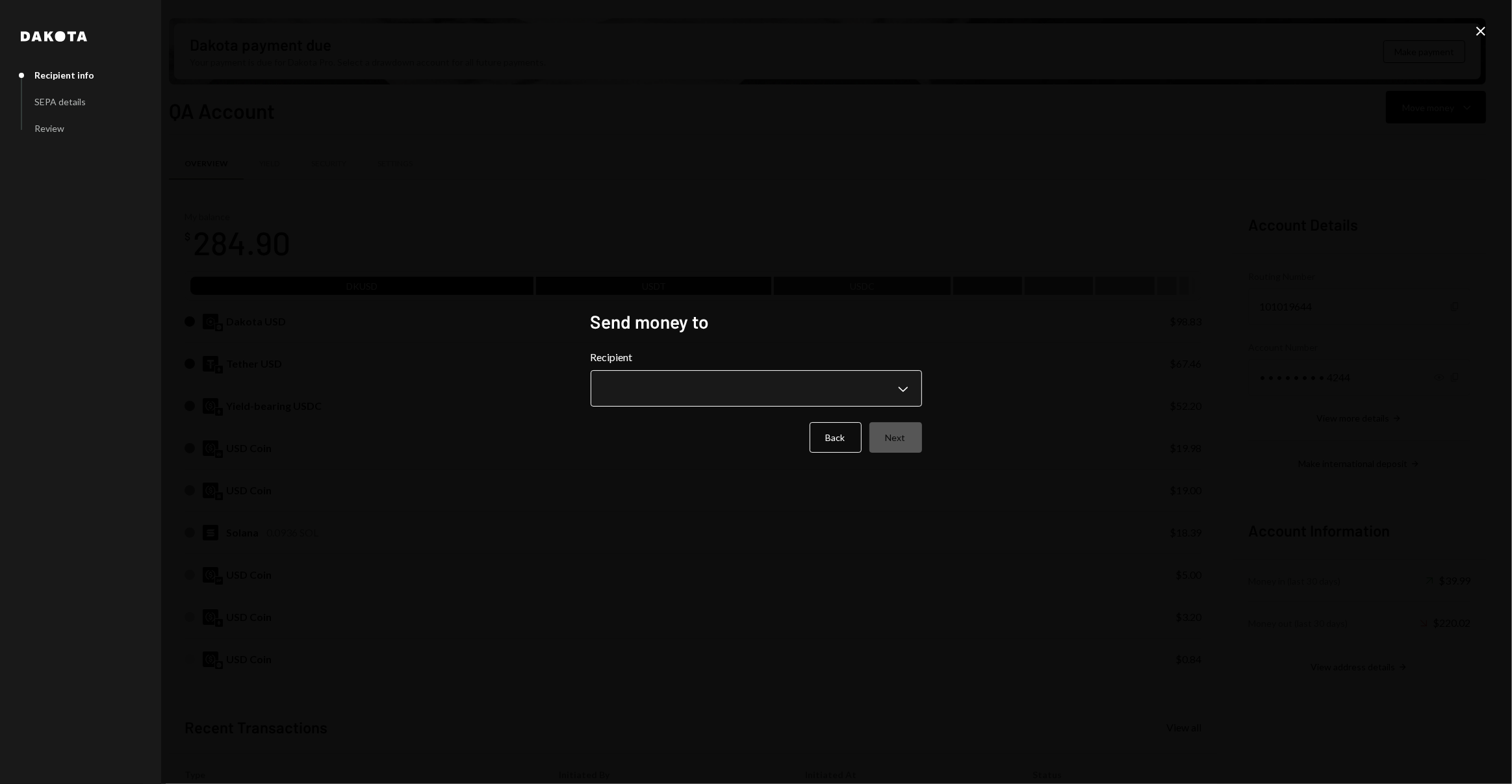 click on "D Dakota Treasury Caret Down Home Home Inbox Inbox Activities Transactions Accounts Accounts Caret Down Revenue $326,359.06 Reward Distribution $20,732.24 Ignite Revenue $20,345.52 Operations $6,823.09 Treasury $991.71 Savings $500.00 QA Account $284.90 QA Account 2 $25.97 Cards Admin $0.00 Cards $8,218.65 Dollar Rewards User Recipients Team Team Dakota payment due Your payment is due for Dakota Pro. Select a drawdown account for all future payments. Make payment QA Account Move money Caret Down Overview Yield Security Settings My balance $ 284.90 DKUSD USDT USDC Dakota USD $98.83 Tether USD $67.46 Yield-bearing USDC $52.20 USD Coin $19.98 USD Coin $19.00 Solana 0.0936  SOL $18.39 USD Coin $5.00 USD Coin $3.20 USD Coin $0.84 Recent Transactions View all Type Initiated By Initiated At Status Withdrawal 20.01  DKUSD Kaushik Donthi 07/21/25 6:57 PM Pending Deposit 100  DKUSD Revenue 07/21/25 5:05 PM Completed Bank Payment $100.00 Michael Haughton 07/21/25 4:51 PM Completed Deposit 100  USDC Operations Completed" at bounding box center (756, 392) 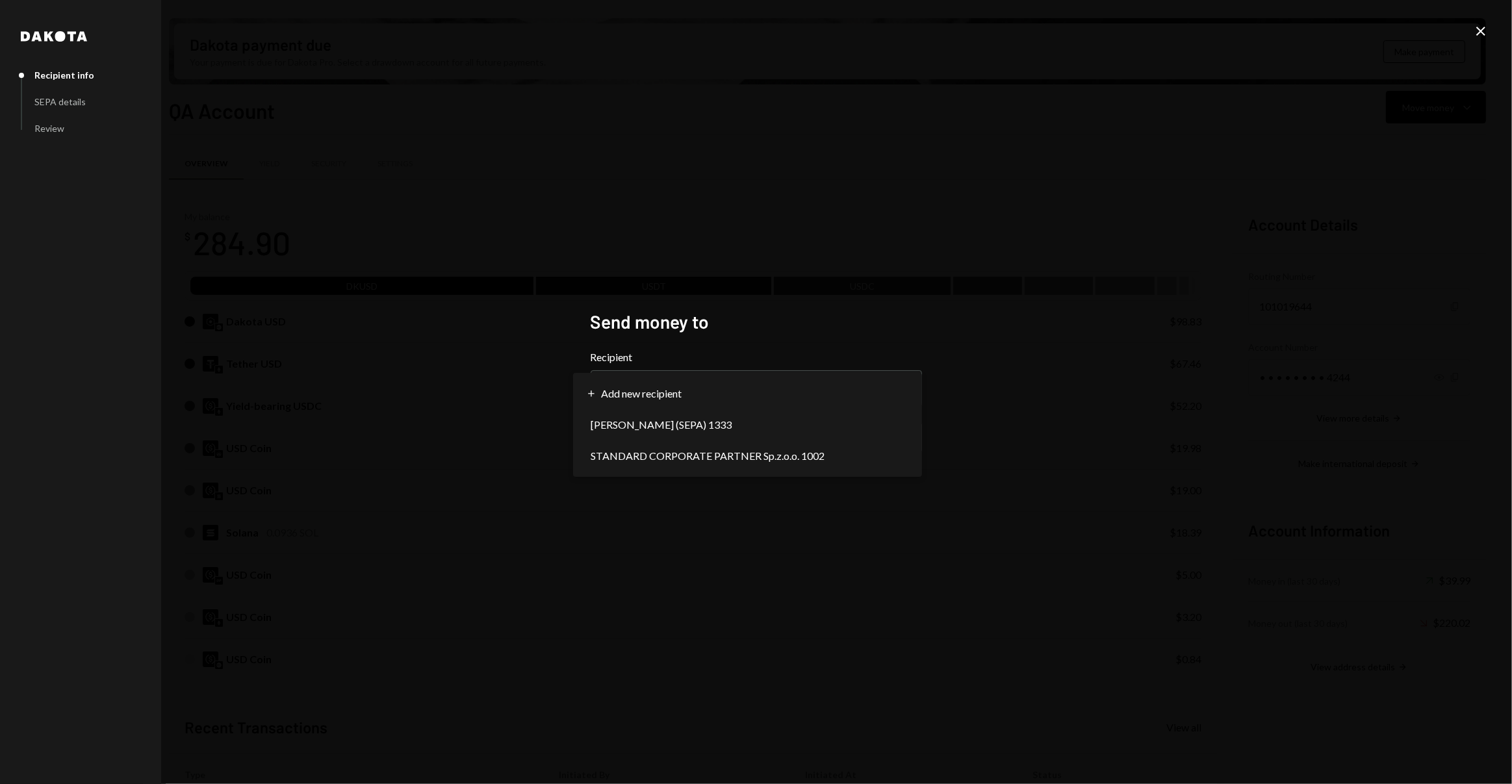 select on "**********" 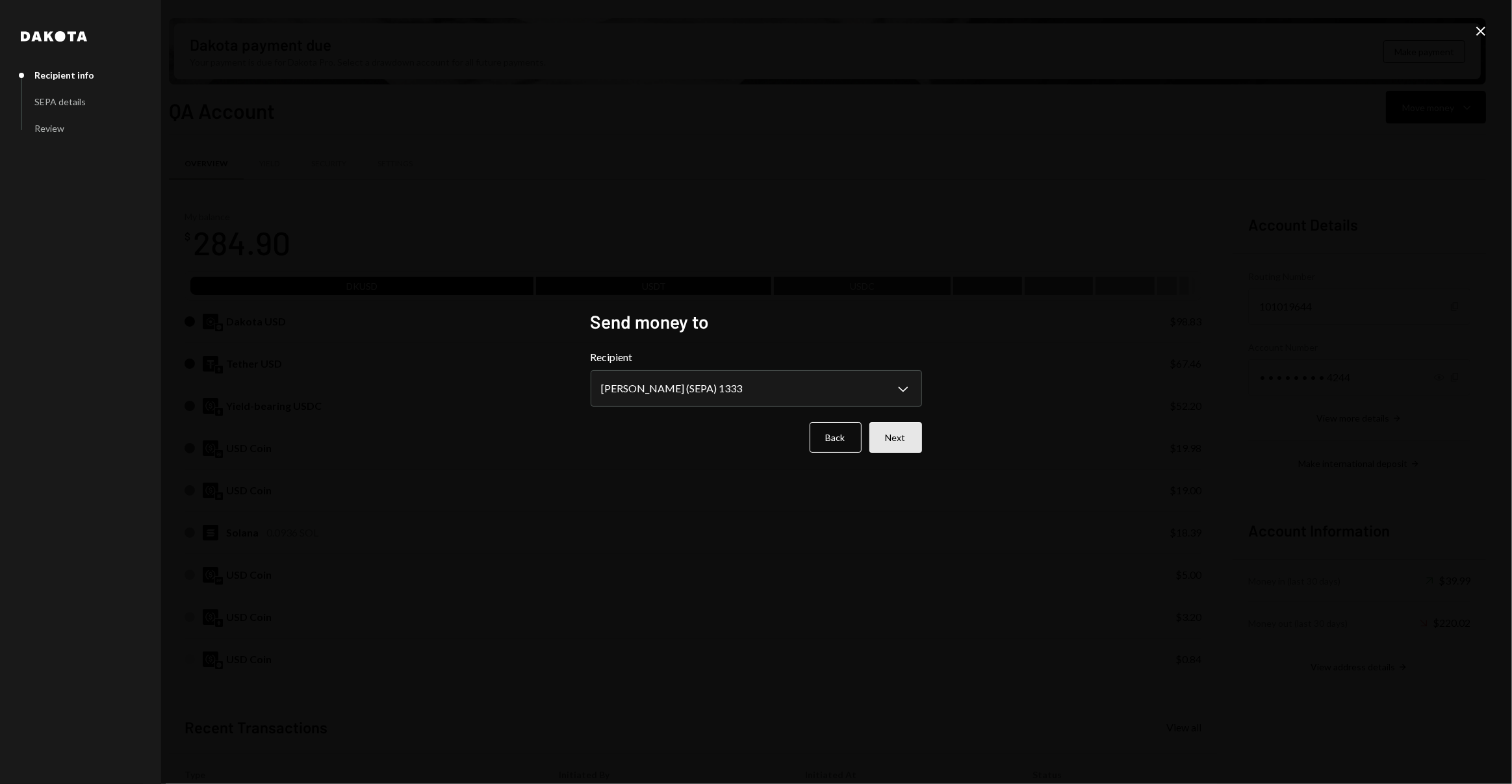 click on "Next" at bounding box center (895, 437) 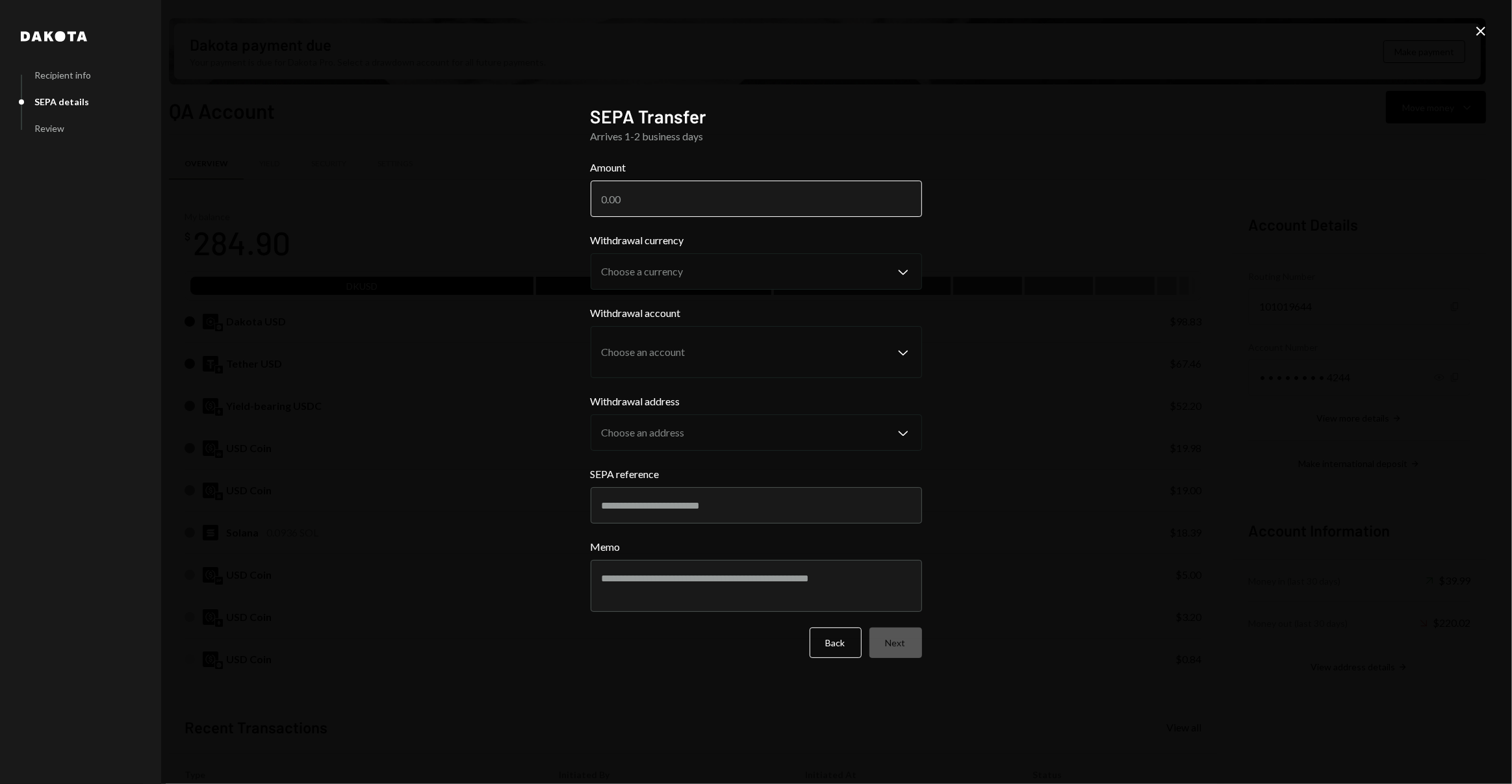 click on "Amount" at bounding box center (756, 199) 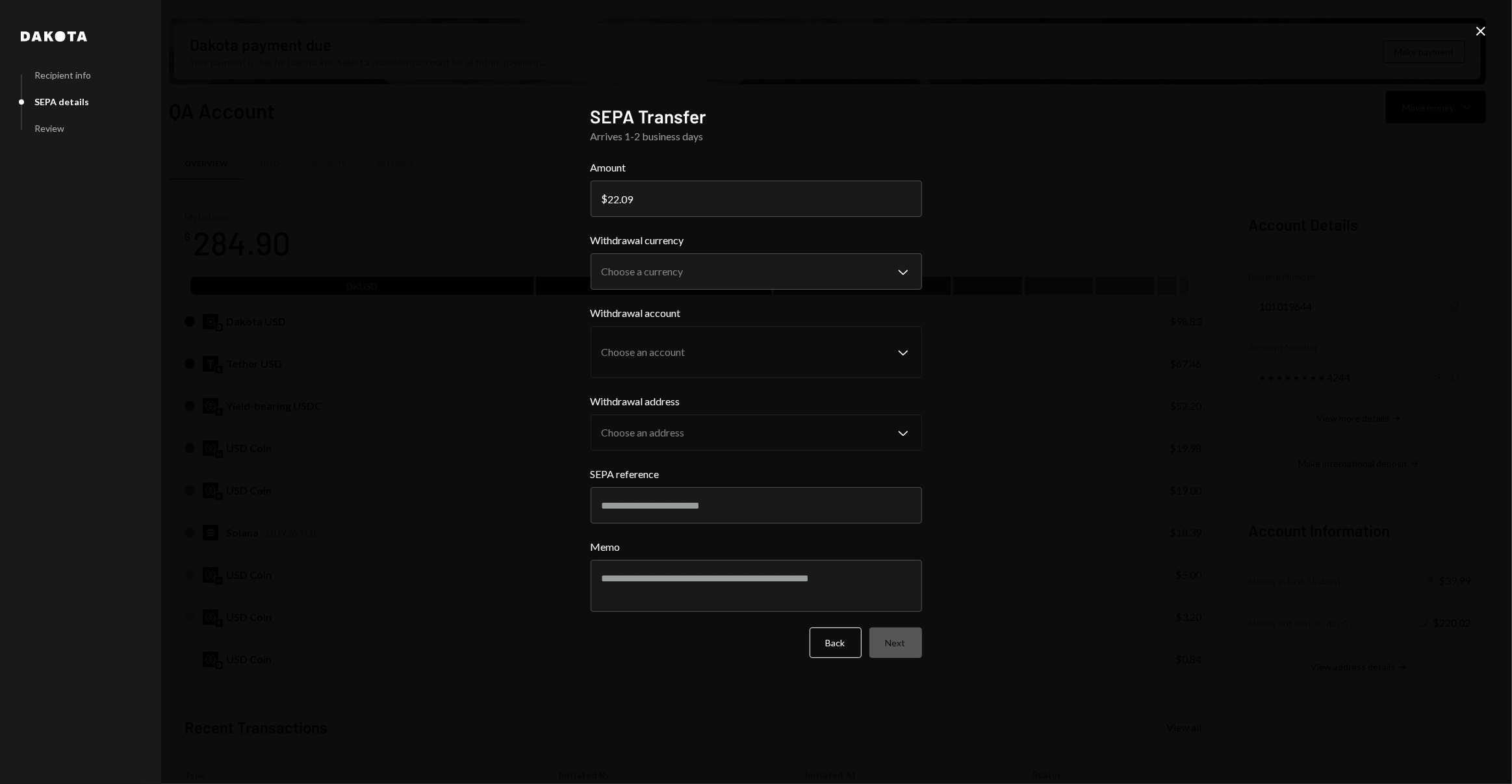 type on "22.09" 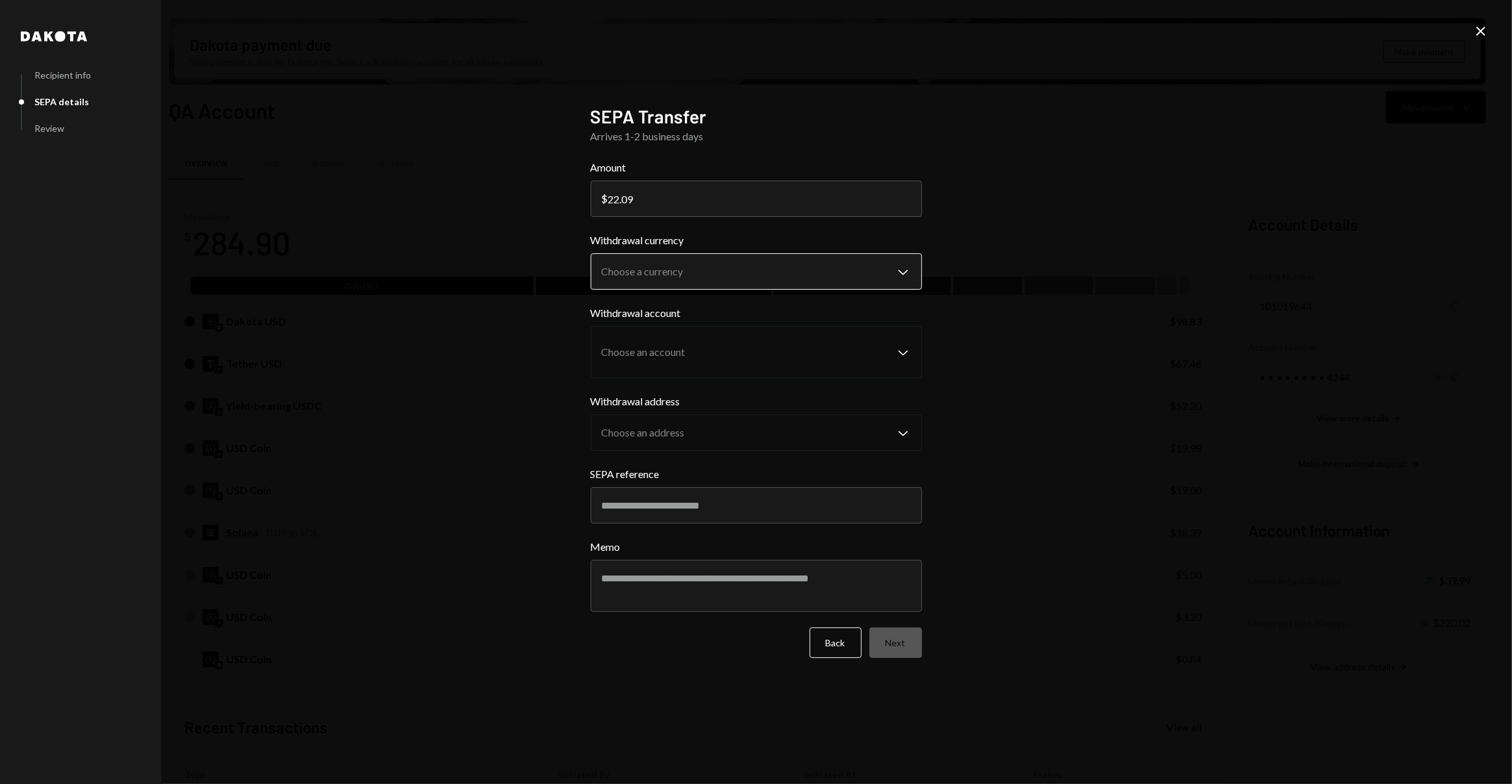 click on "D Dakota Treasury Caret Down Home Home Inbox Inbox Activities Transactions Accounts Accounts Caret Down Revenue $326,359.06 Reward Distribution $20,732.24 Ignite Revenue $20,345.52 Operations $6,823.09 Treasury $991.71 Savings $500.00 QA Account $284.90 QA Account 2 $25.97 Cards Admin $0.00 Cards $8,218.65 Dollar Rewards User Recipients Team Team Dakota payment due Your payment is due for Dakota Pro. Select a drawdown account for all future payments. Make payment QA Account Move money Caret Down Overview Yield Security Settings My balance $ 284.90 DKUSD USDT USDC Dakota USD $98.83 Tether USD $67.46 Yield-bearing USDC $52.20 USD Coin $19.98 USD Coin $19.00 Solana 0.0936  SOL $18.39 USD Coin $5.00 USD Coin $3.20 USD Coin $0.84 Recent Transactions View all Type Initiated By Initiated At Status Withdrawal 20.01  DKUSD Kaushik Donthi 07/21/25 6:57 PM Pending Deposit 100  DKUSD Revenue 07/21/25 5:05 PM Completed Bank Payment $100.00 Michael Haughton 07/21/25 4:51 PM Completed Deposit 100  USDC Operations Completed" at bounding box center (756, 392) 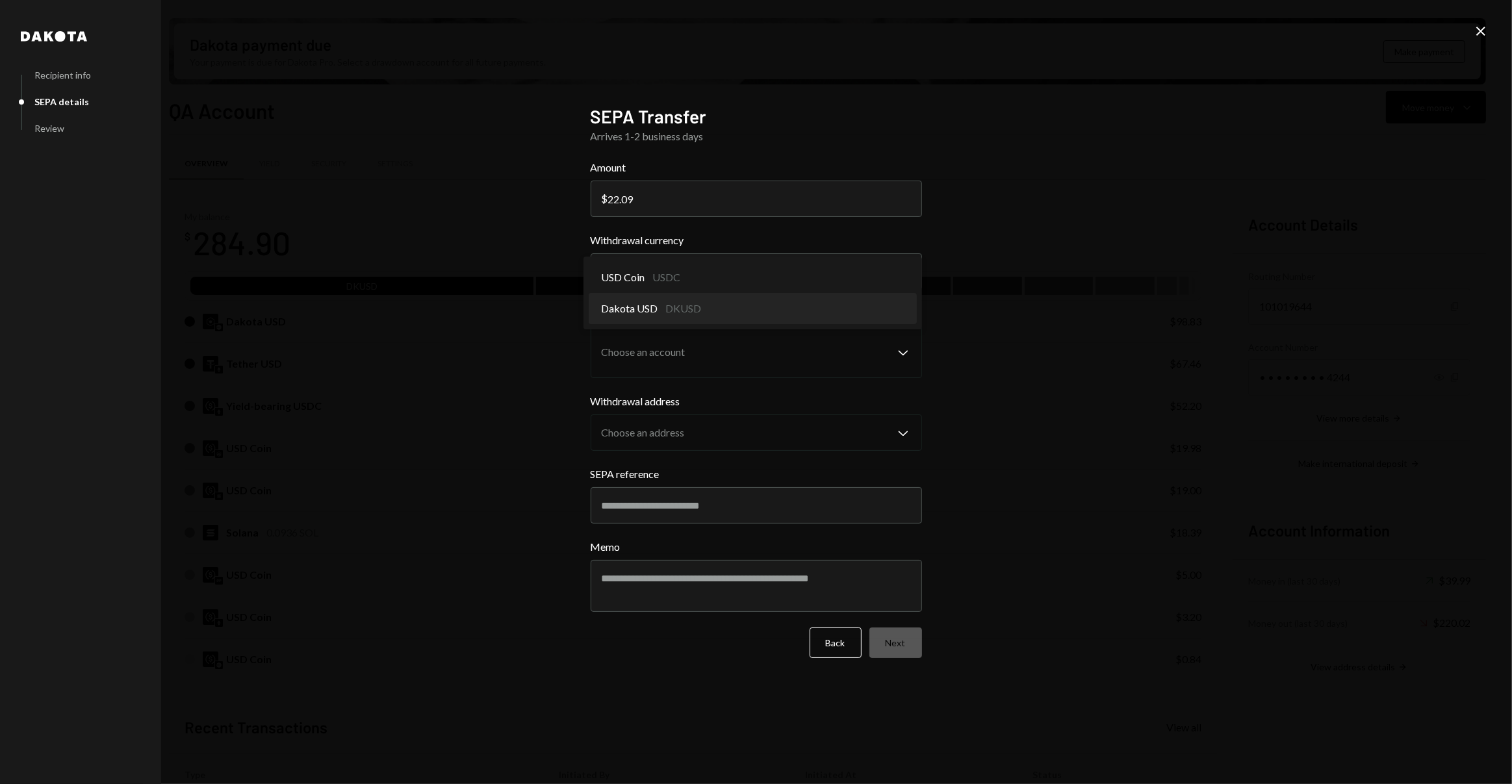 select on "*****" 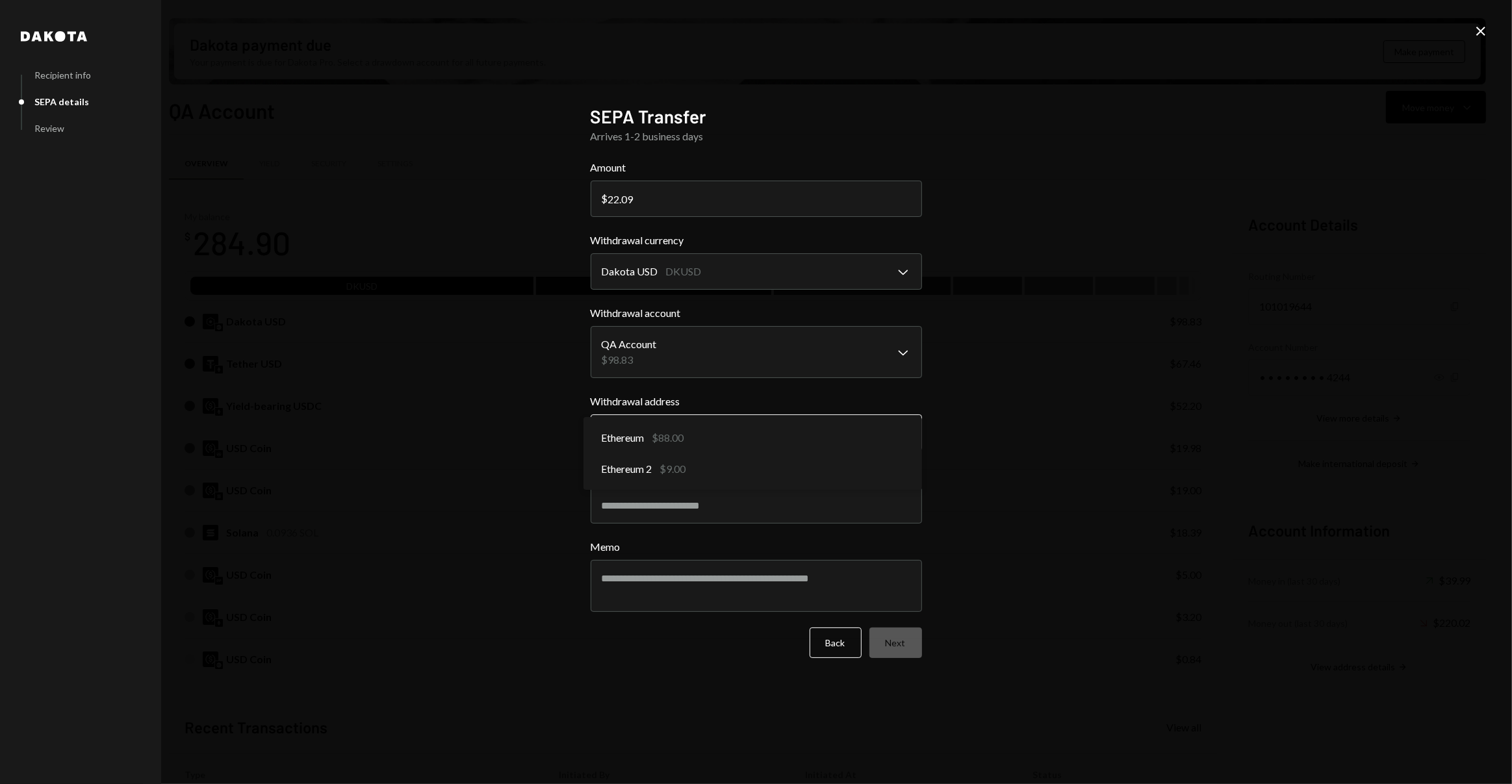 click on "D Dakota Treasury Caret Down Home Home Inbox Inbox Activities Transactions Accounts Accounts Caret Down Revenue $326,359.06 Reward Distribution $20,732.24 Ignite Revenue $20,345.52 Operations $6,823.09 Treasury $991.71 Savings $500.00 QA Account $284.90 QA Account 2 $25.97 Cards Admin $0.00 Cards $8,218.65 Dollar Rewards User Recipients Team Team Dakota payment due Your payment is due for Dakota Pro. Select a drawdown account for all future payments. Make payment QA Account Move money Caret Down Overview Yield Security Settings My balance $ 284.90 DKUSD USDT USDC Dakota USD $98.83 Tether USD $67.46 Yield-bearing USDC $52.20 USD Coin $19.98 USD Coin $19.00 Solana 0.0936  SOL $18.39 USD Coin $5.00 USD Coin $3.20 USD Coin $0.84 Recent Transactions View all Type Initiated By Initiated At Status Withdrawal 20.01  DKUSD Kaushik Donthi 07/21/25 6:57 PM Pending Deposit 100  DKUSD Revenue 07/21/25 5:05 PM Completed Bank Payment $100.00 Michael Haughton 07/21/25 4:51 PM Completed Deposit 100  USDC Operations Completed" at bounding box center (756, 392) 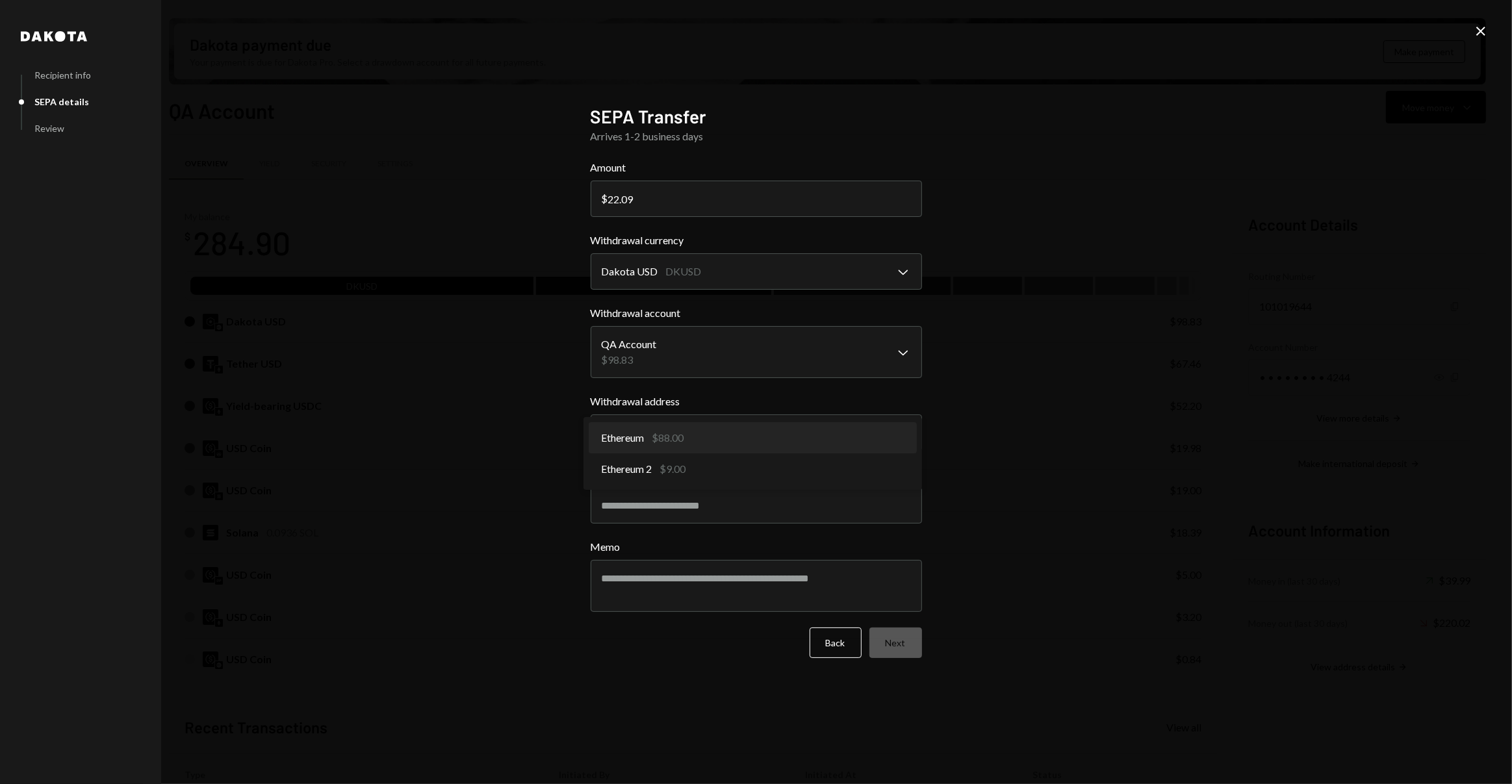select on "**********" 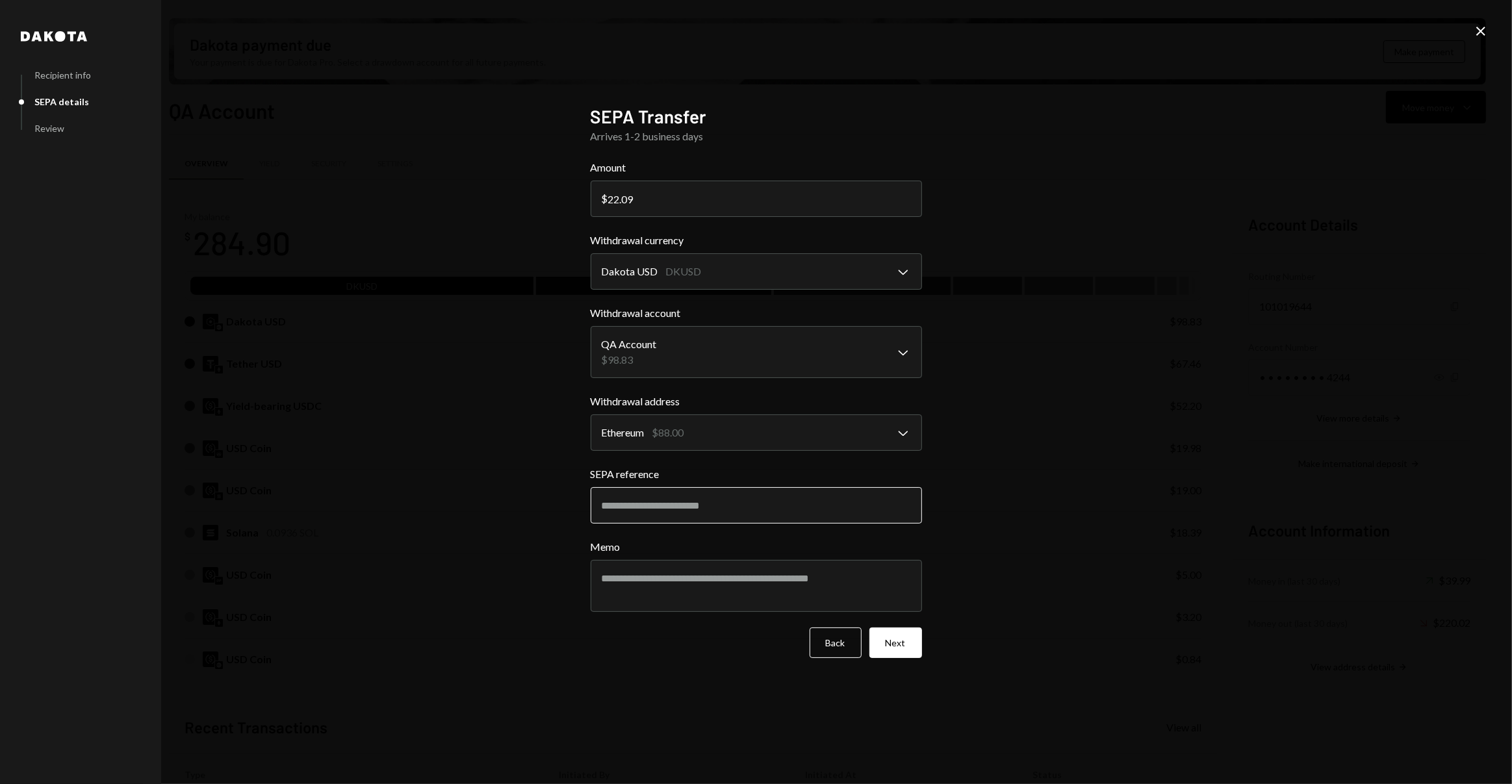 click on "SEPA reference" at bounding box center (756, 505) 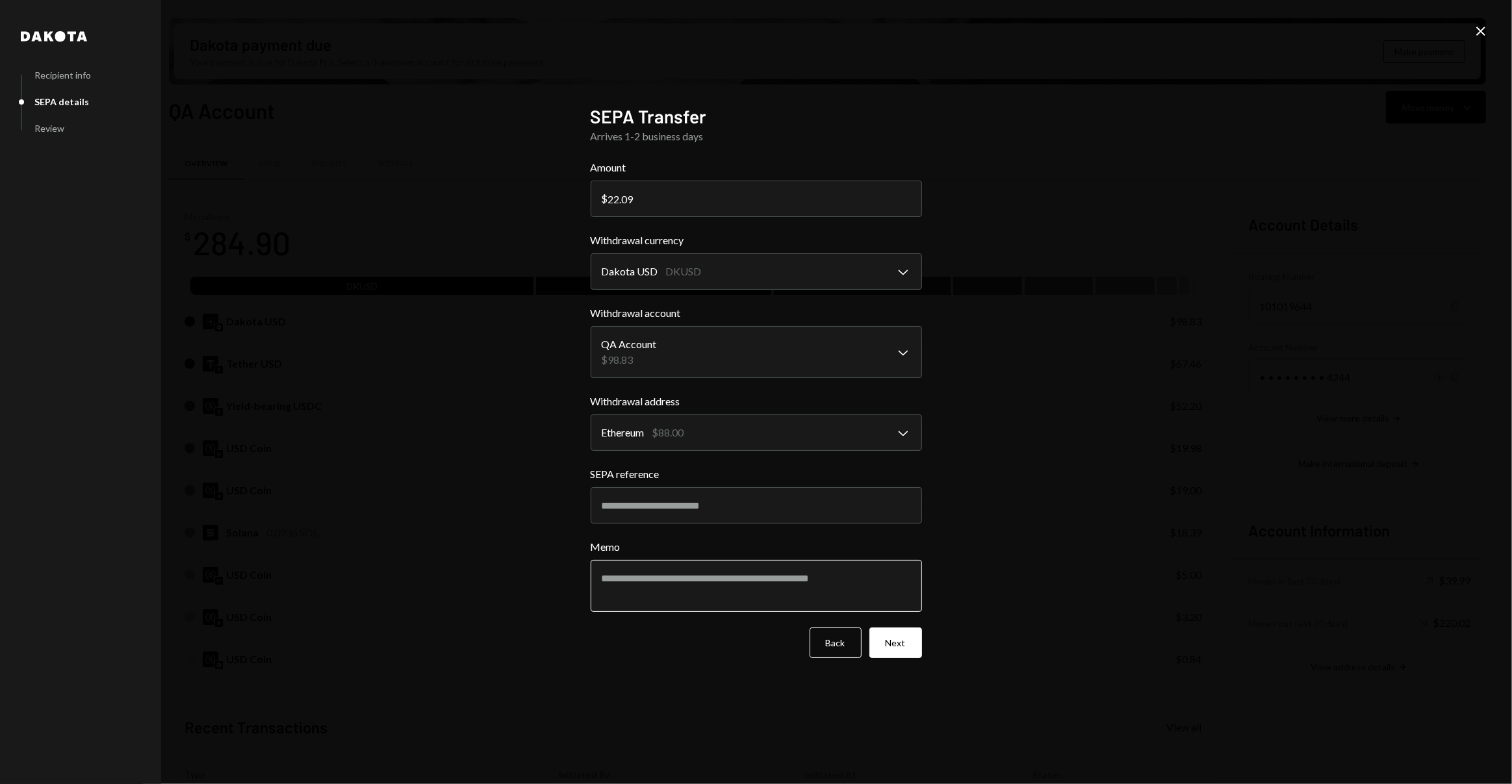 click on "Memo" at bounding box center (756, 586) 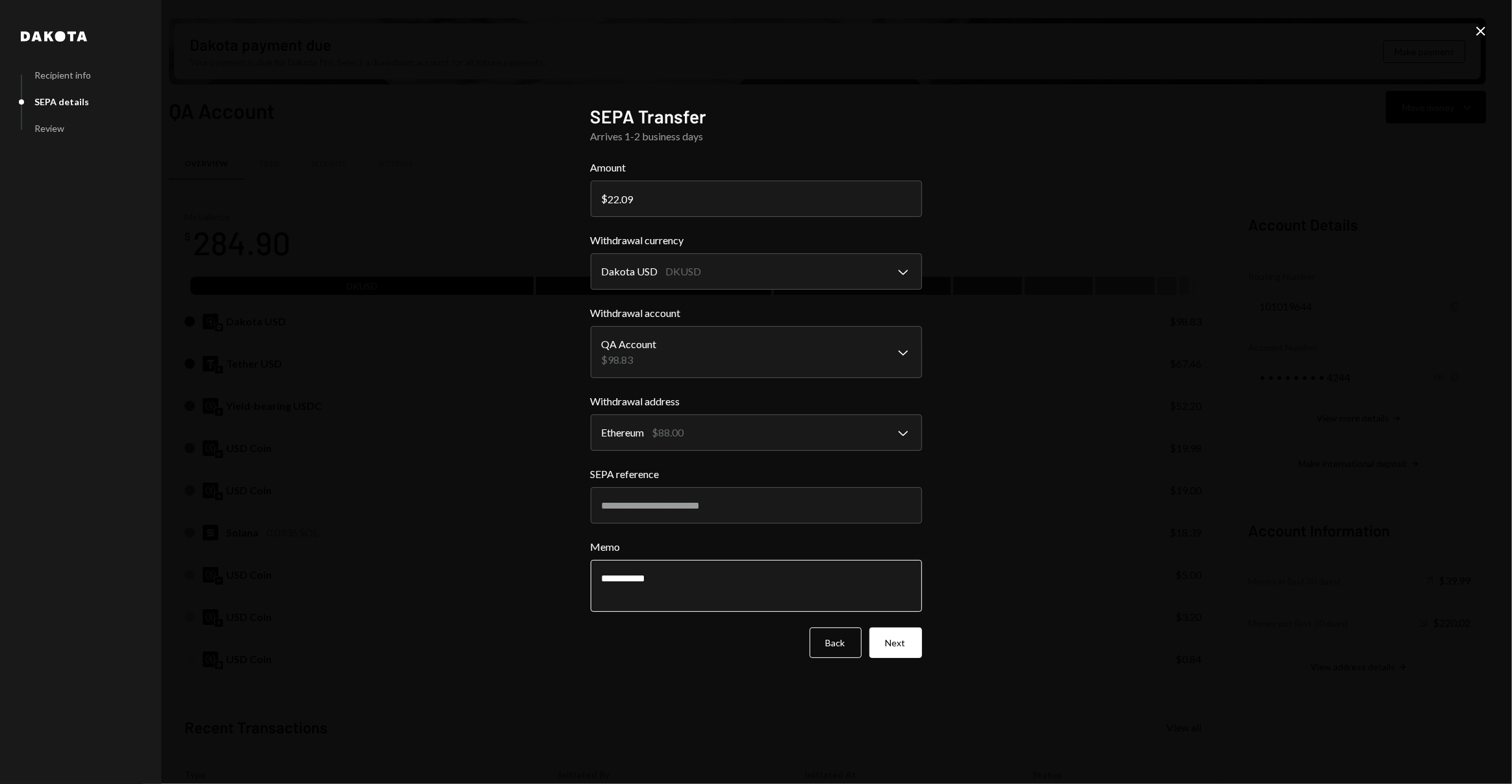 type on "*******" 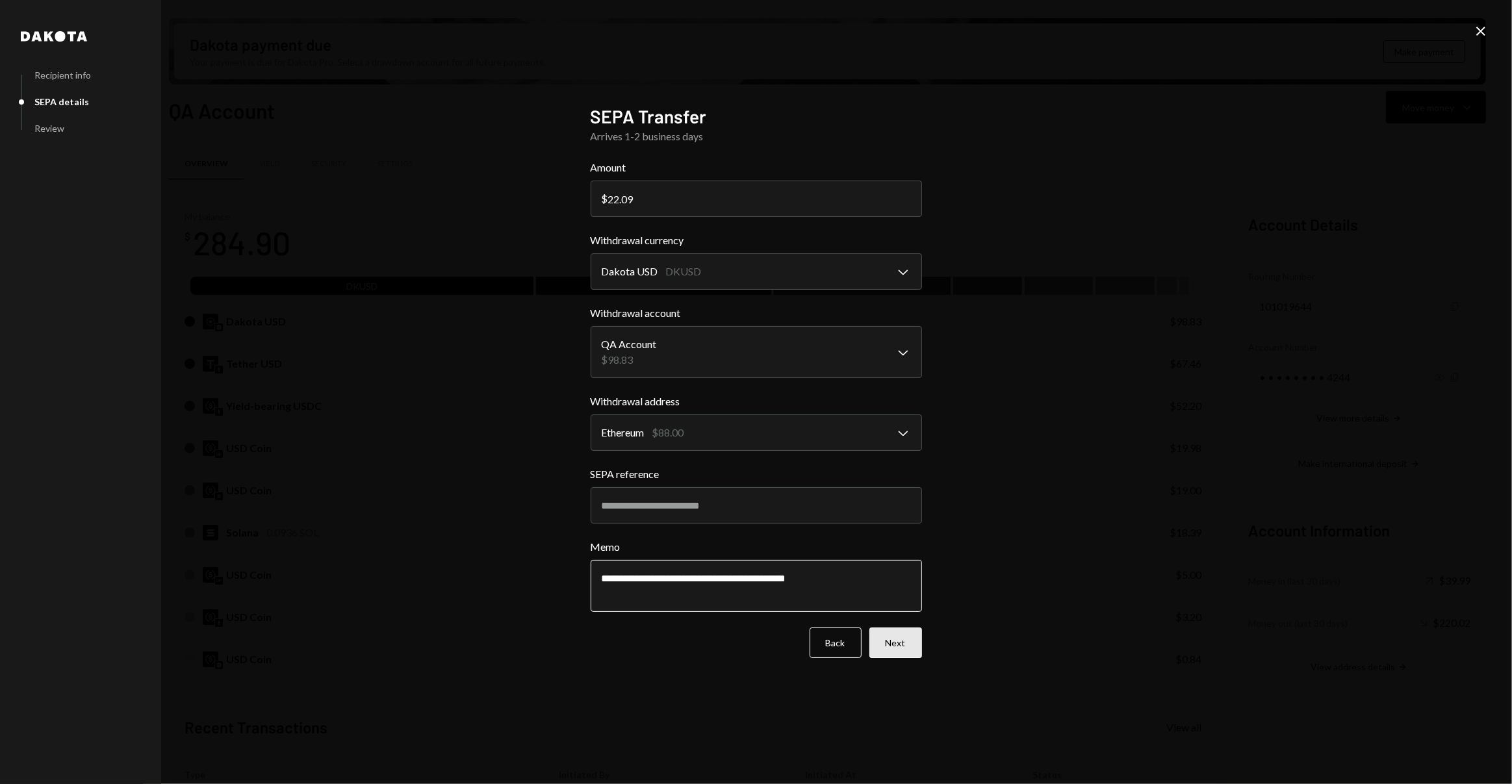 type on "**********" 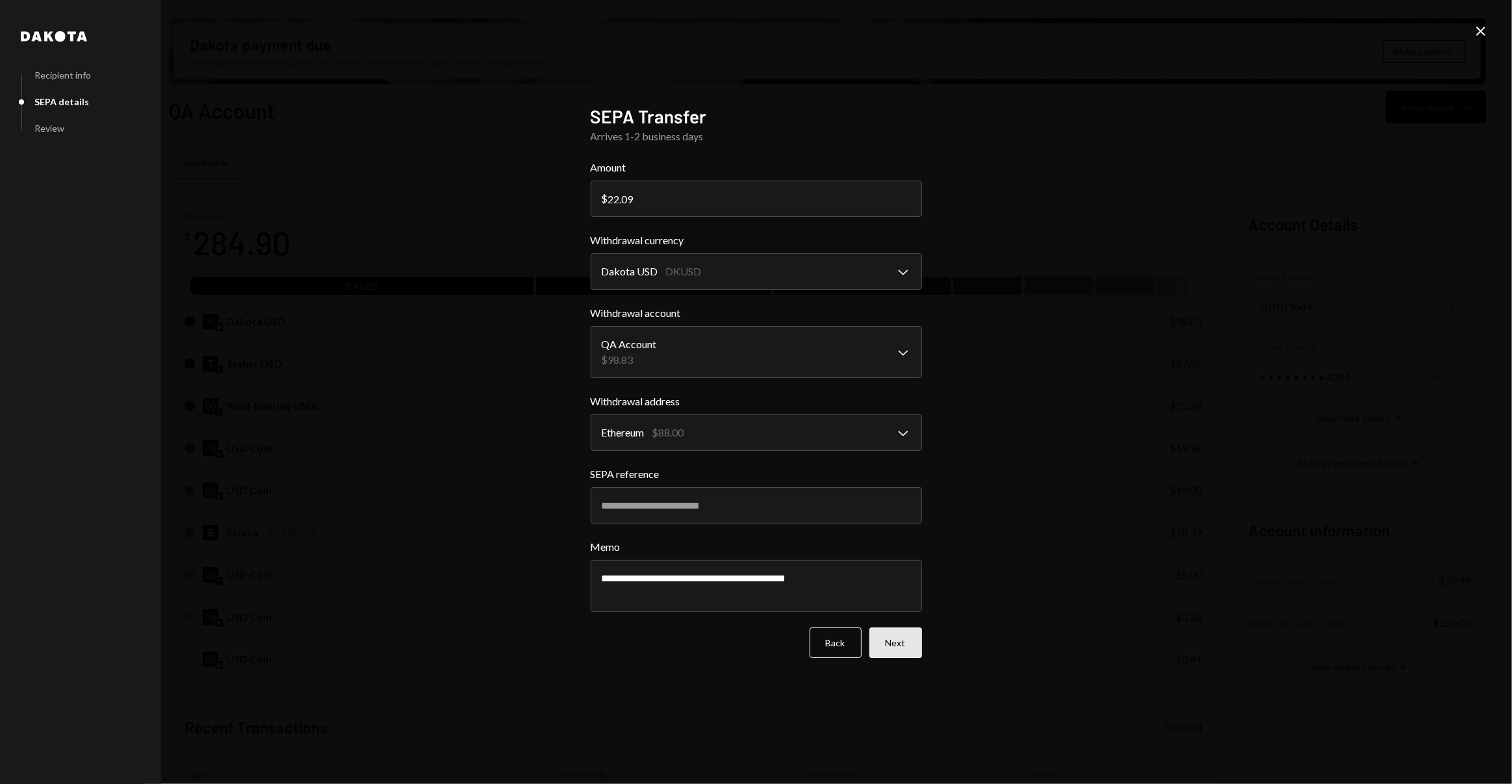 click on "Next" at bounding box center [895, 642] 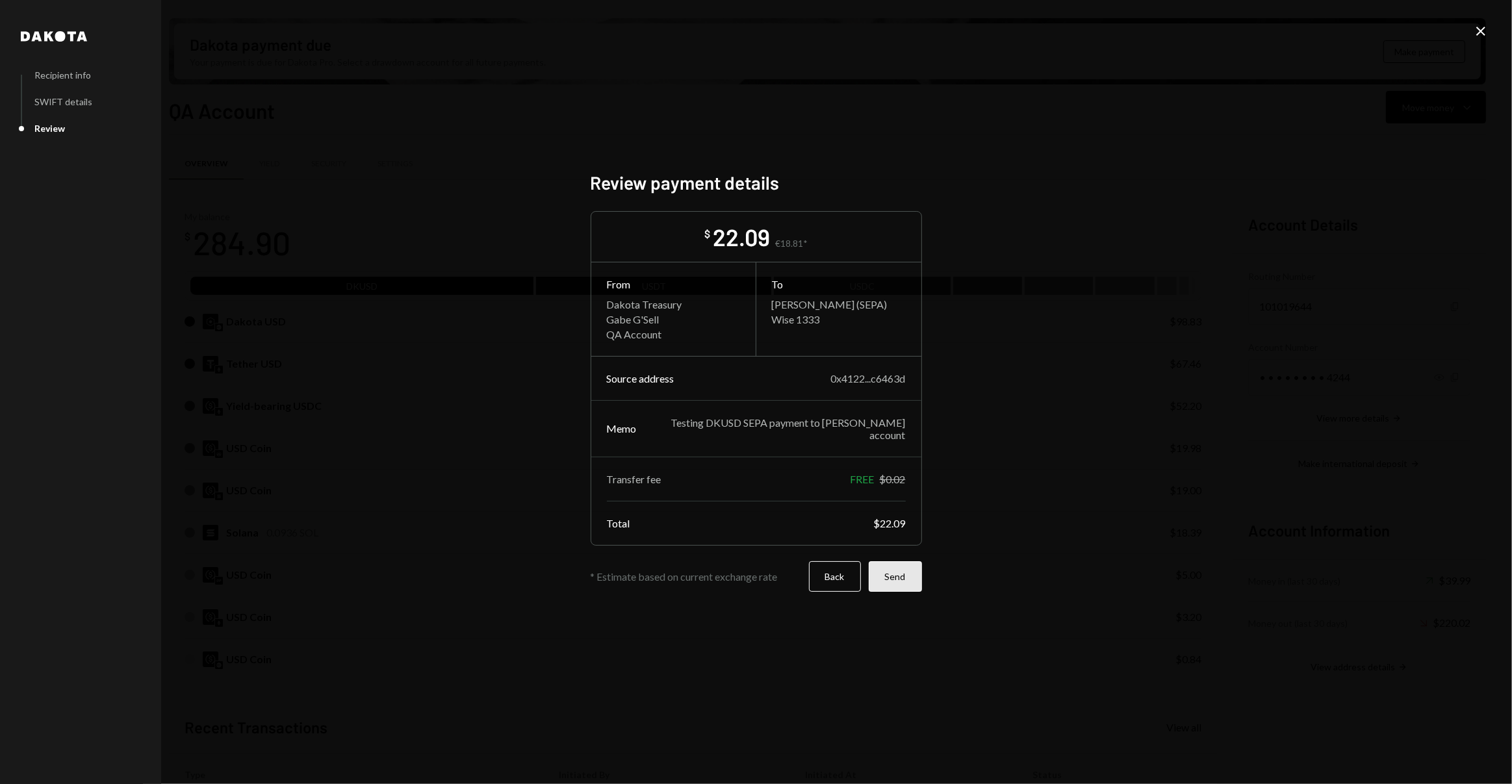 click on "Send" at bounding box center [895, 576] 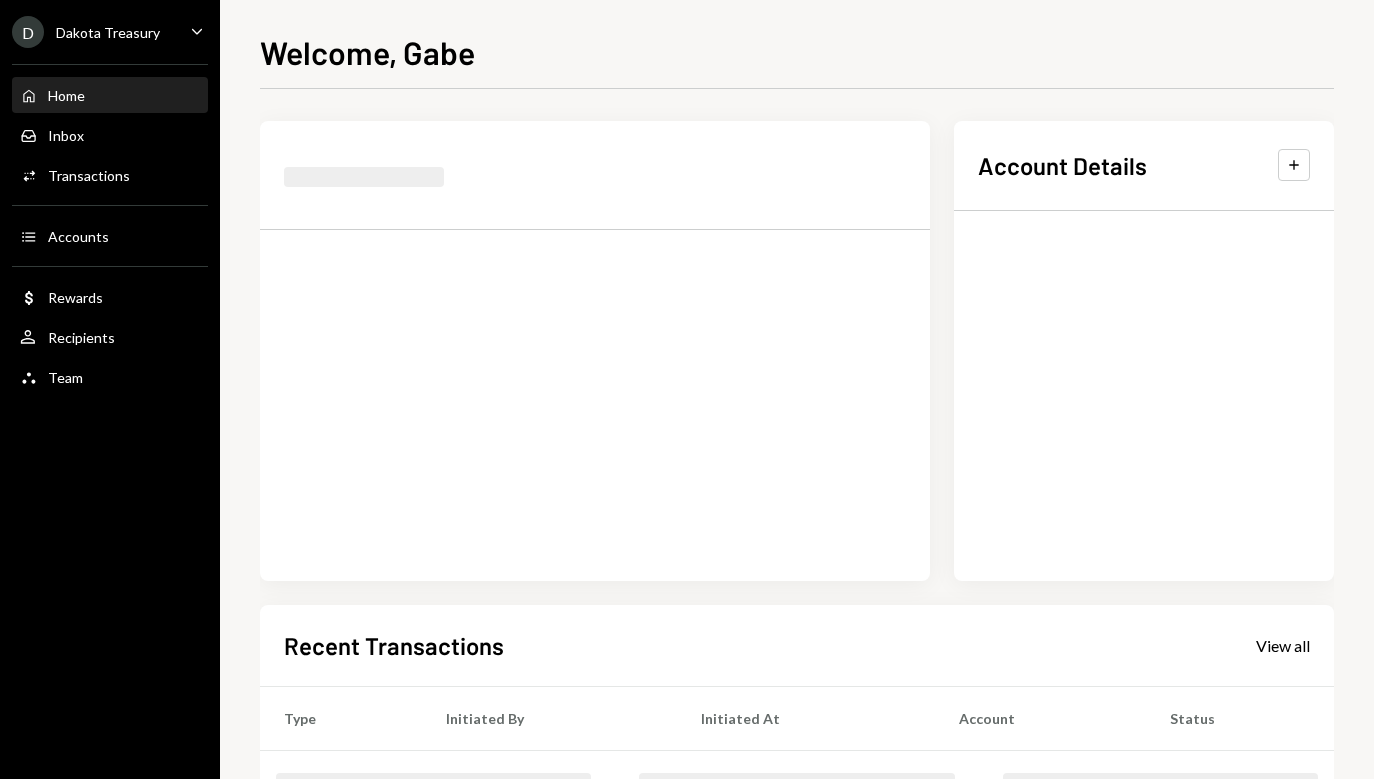 scroll, scrollTop: 0, scrollLeft: 0, axis: both 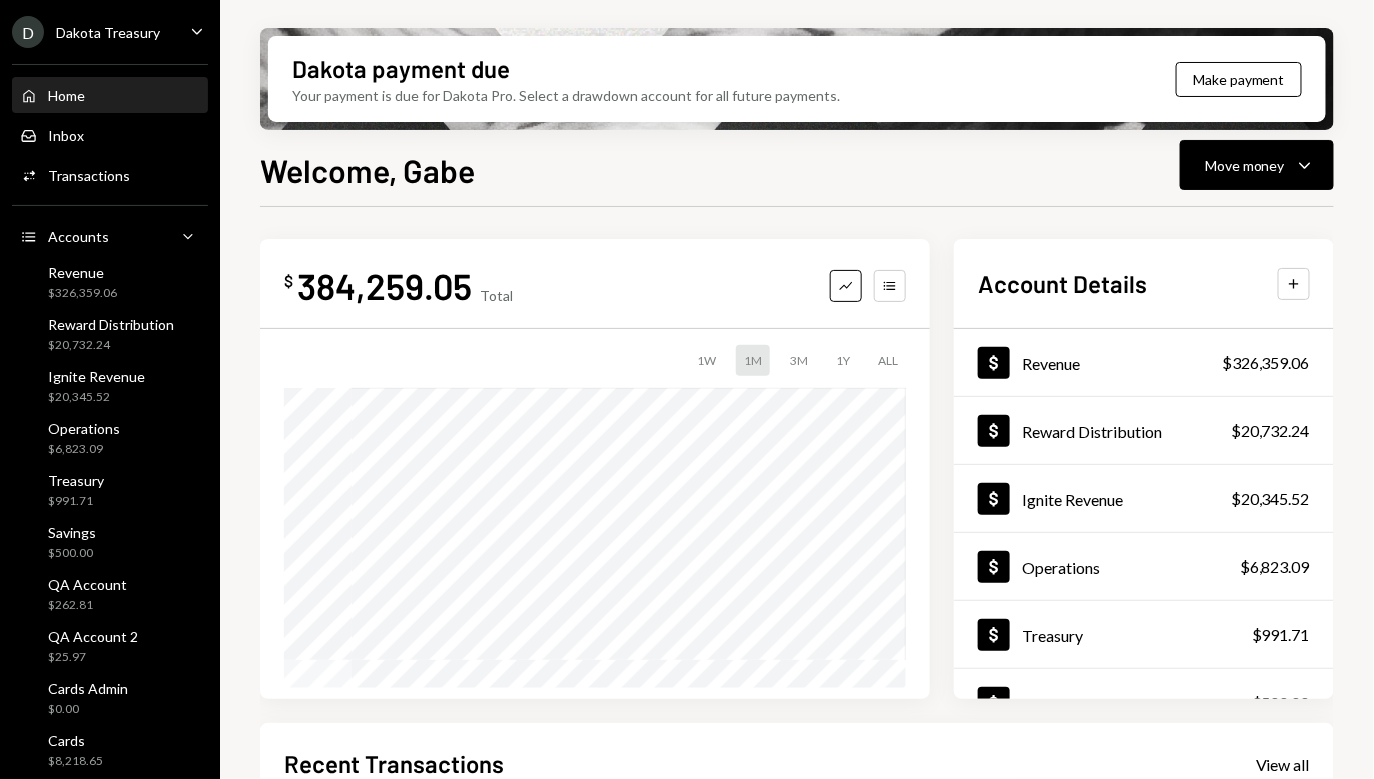 click on "Dakota Treasury" at bounding box center (108, 32) 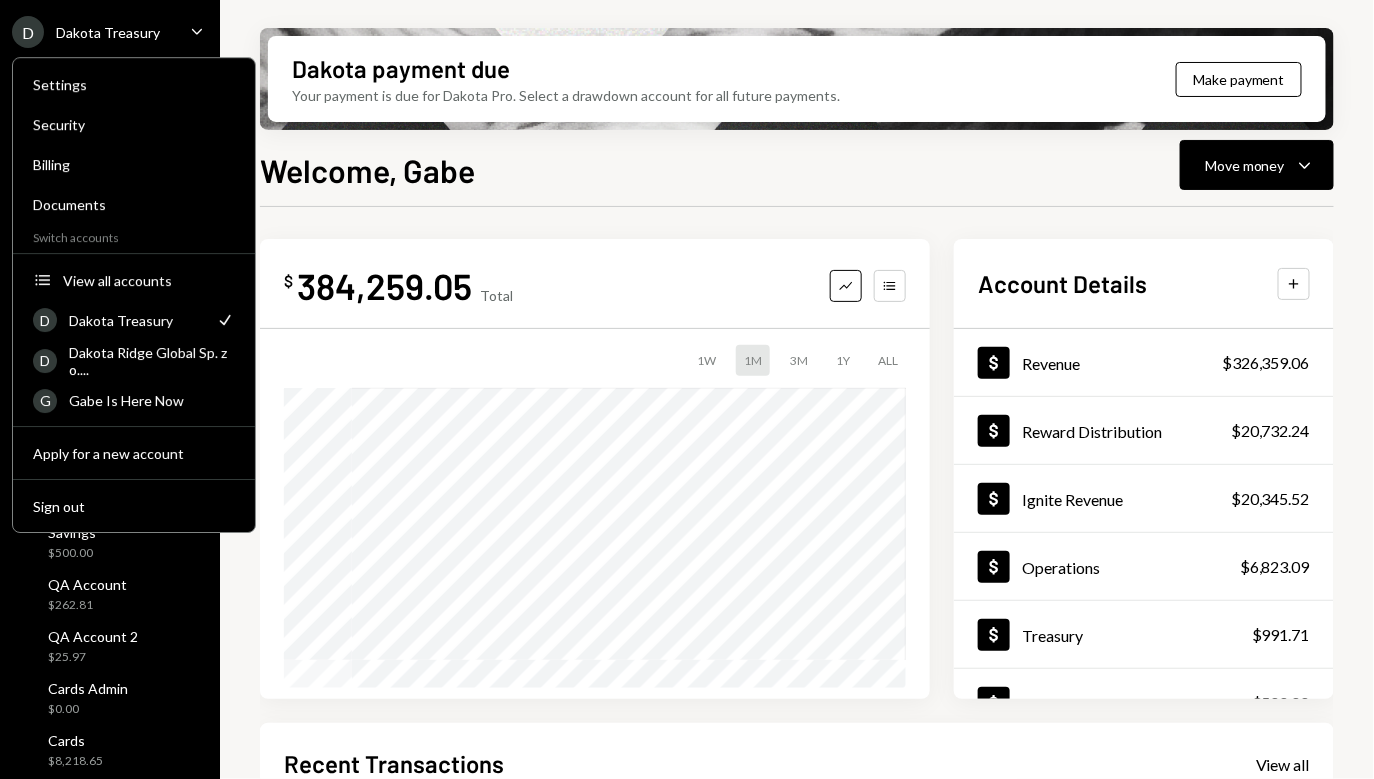 click on "Welcome, Gabe Move money Caret Down" at bounding box center (797, 168) 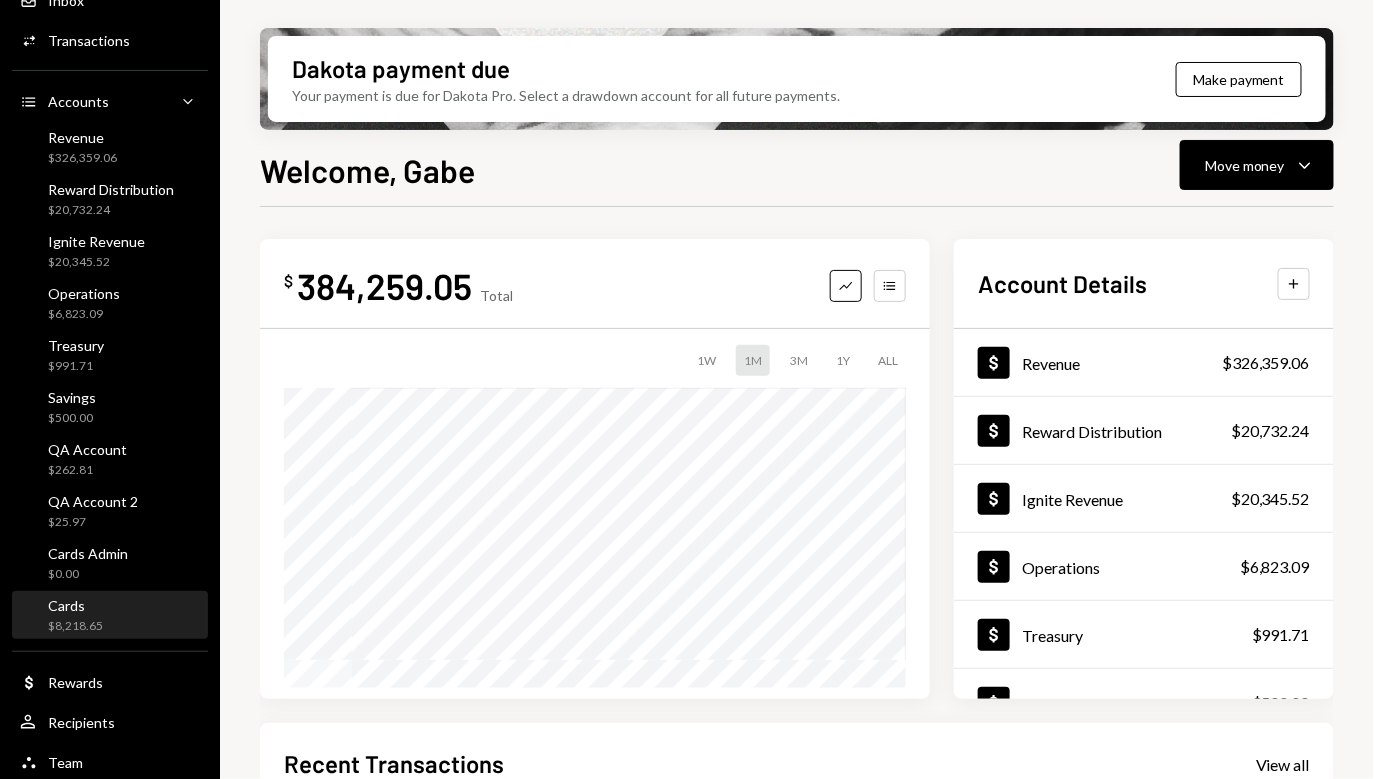 scroll, scrollTop: 139, scrollLeft: 0, axis: vertical 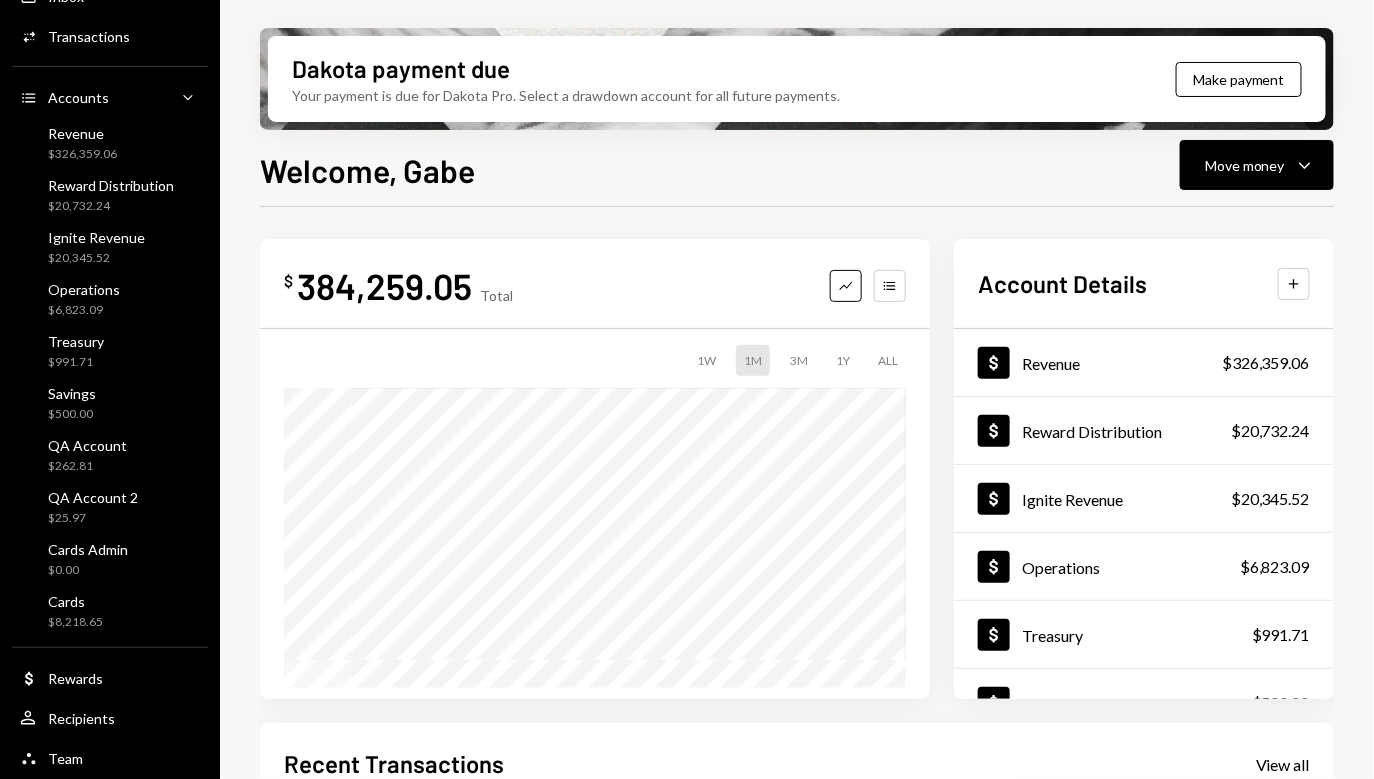 click on "Home Home Inbox Inbox Activities Transactions Accounts Accounts Caret Down Revenue $326,359.06 Reward Distribution $20,732.24 Ignite Revenue $20,345.52 Operations $6,823.09 Treasury $991.71 Savings $500.00 QA Account $262.81 QA Account 2 $25.97 Cards Admin $0.00 Cards $8,218.65 Dollar Rewards User Recipients Team Team" at bounding box center (110, 346) 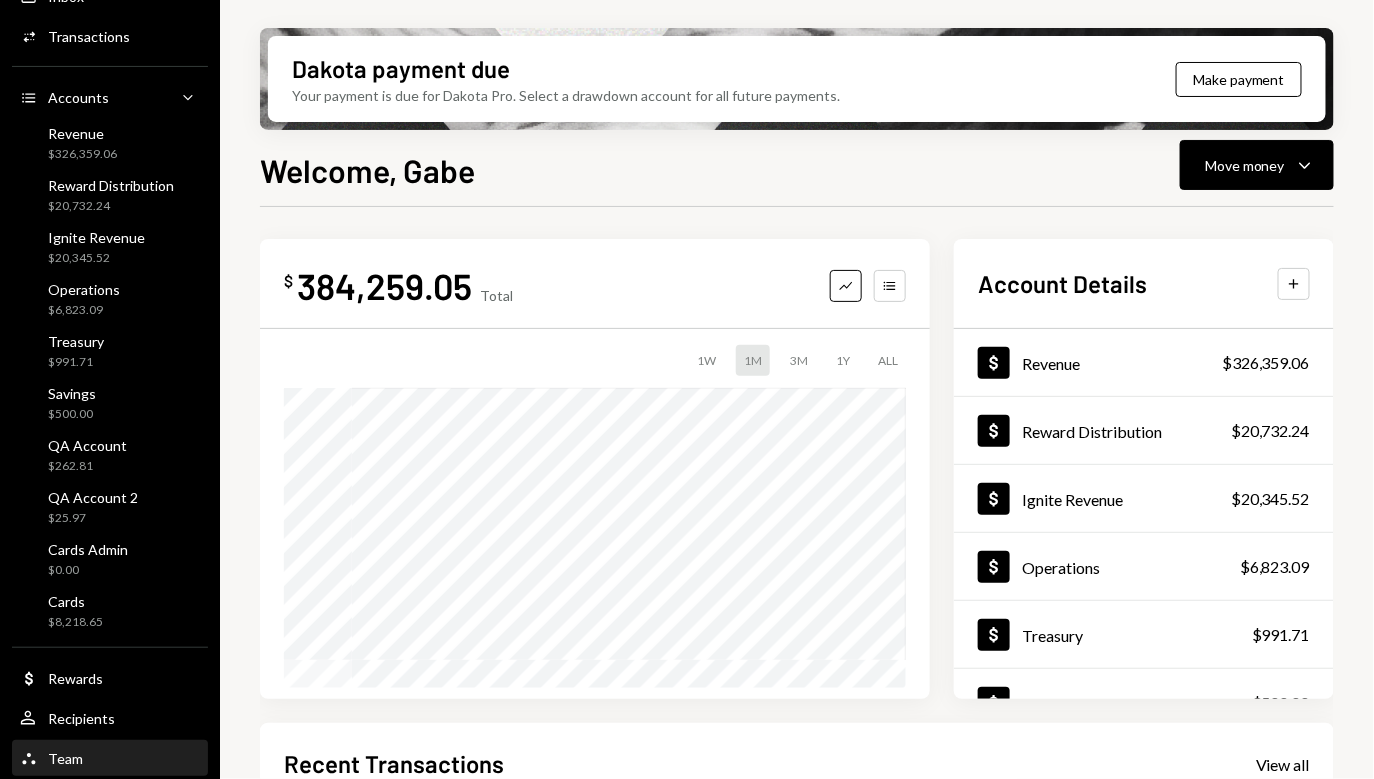 click on "Team Team" at bounding box center (110, 759) 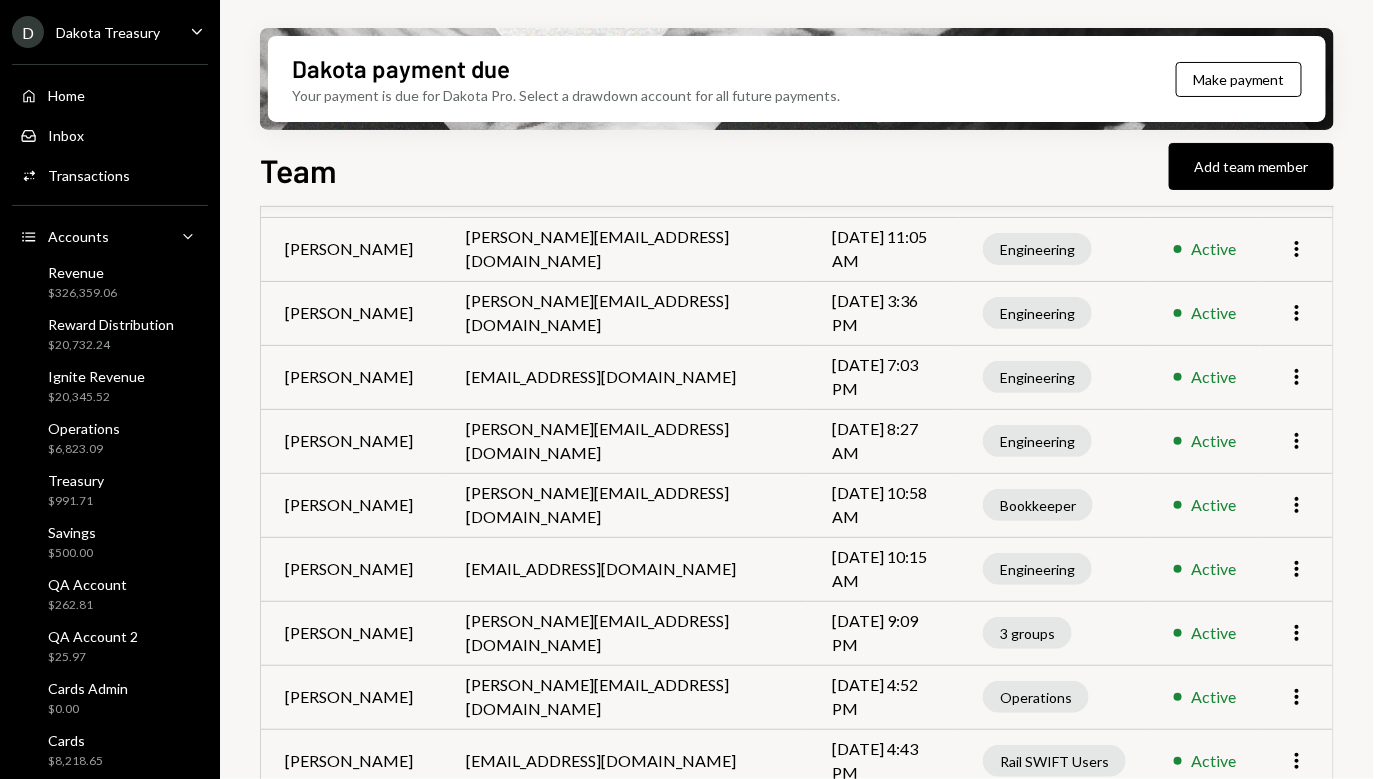 scroll, scrollTop: 840, scrollLeft: 0, axis: vertical 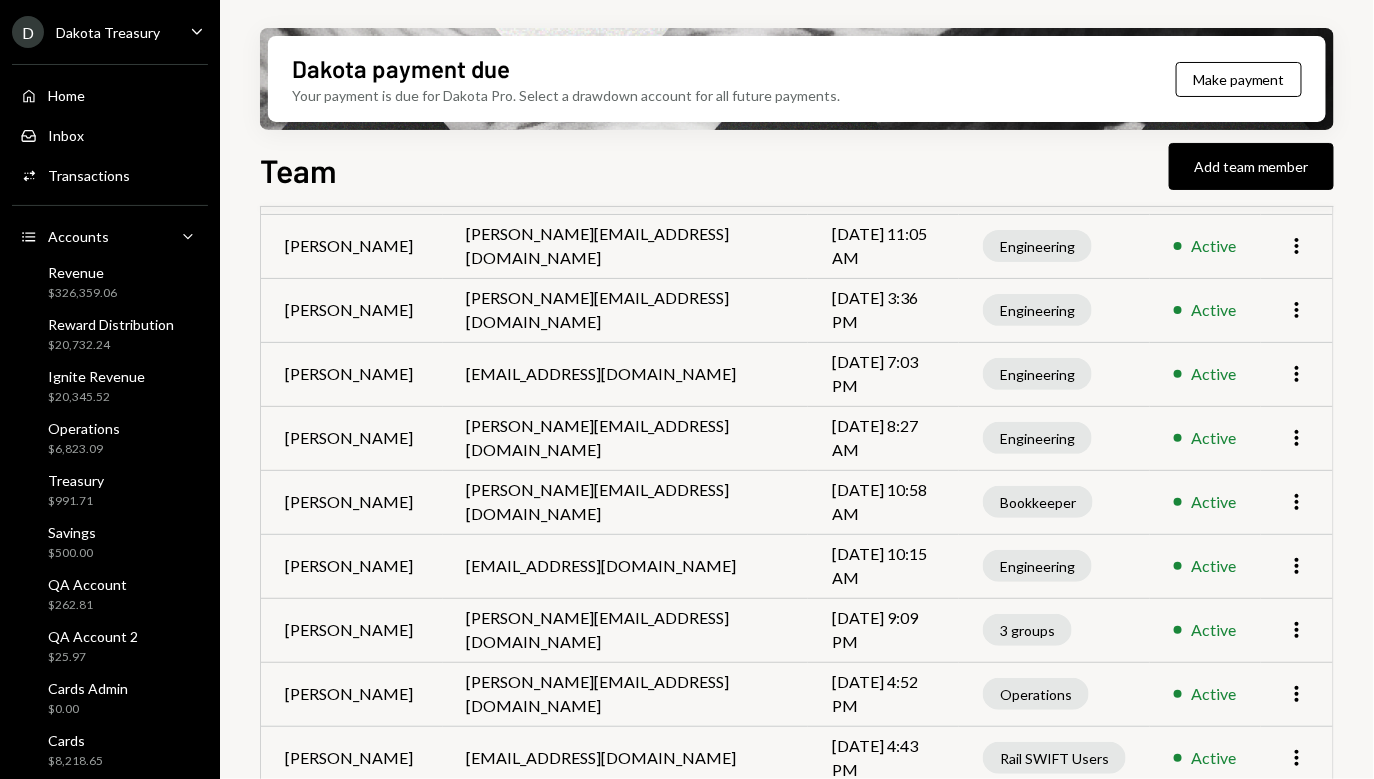 click on "leean@velocfo.com" at bounding box center (626, 502) 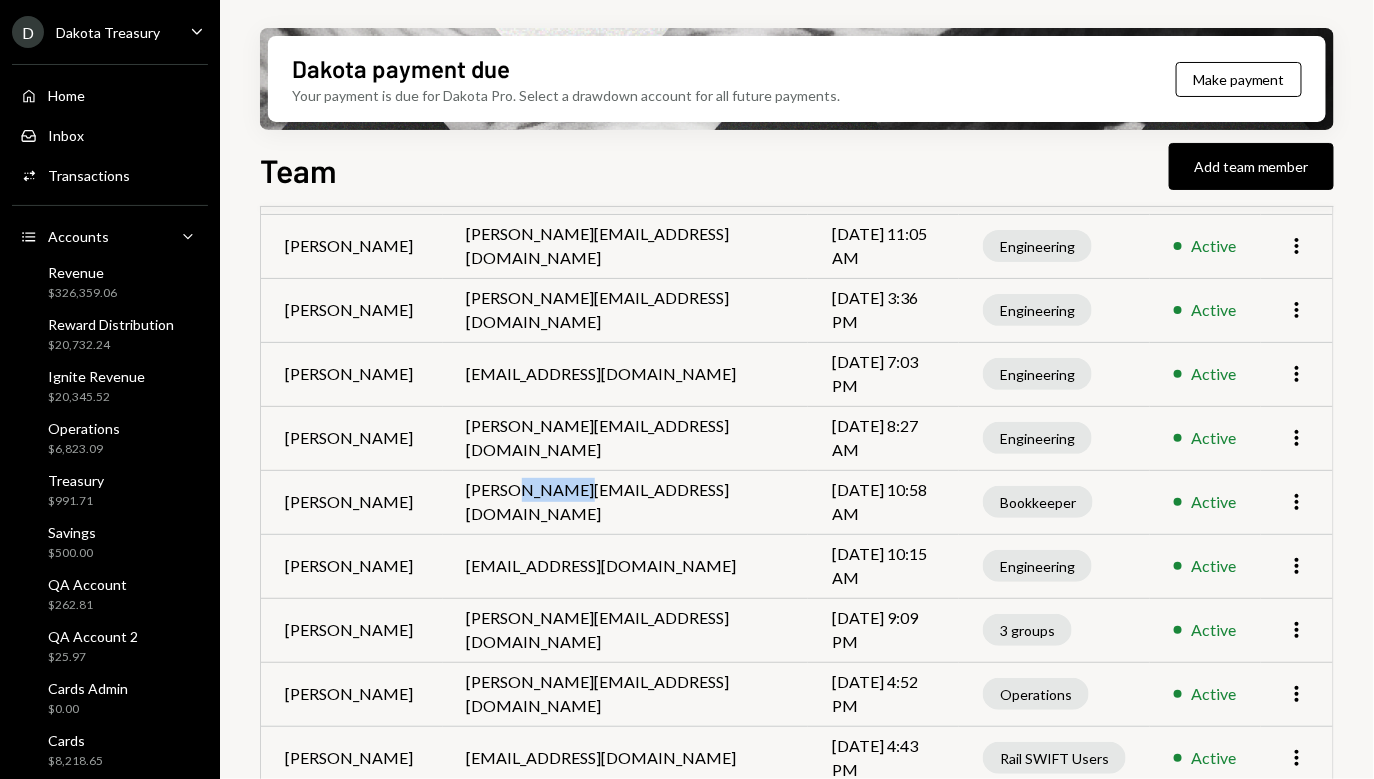 click on "leean@velocfo.com" at bounding box center (626, 502) 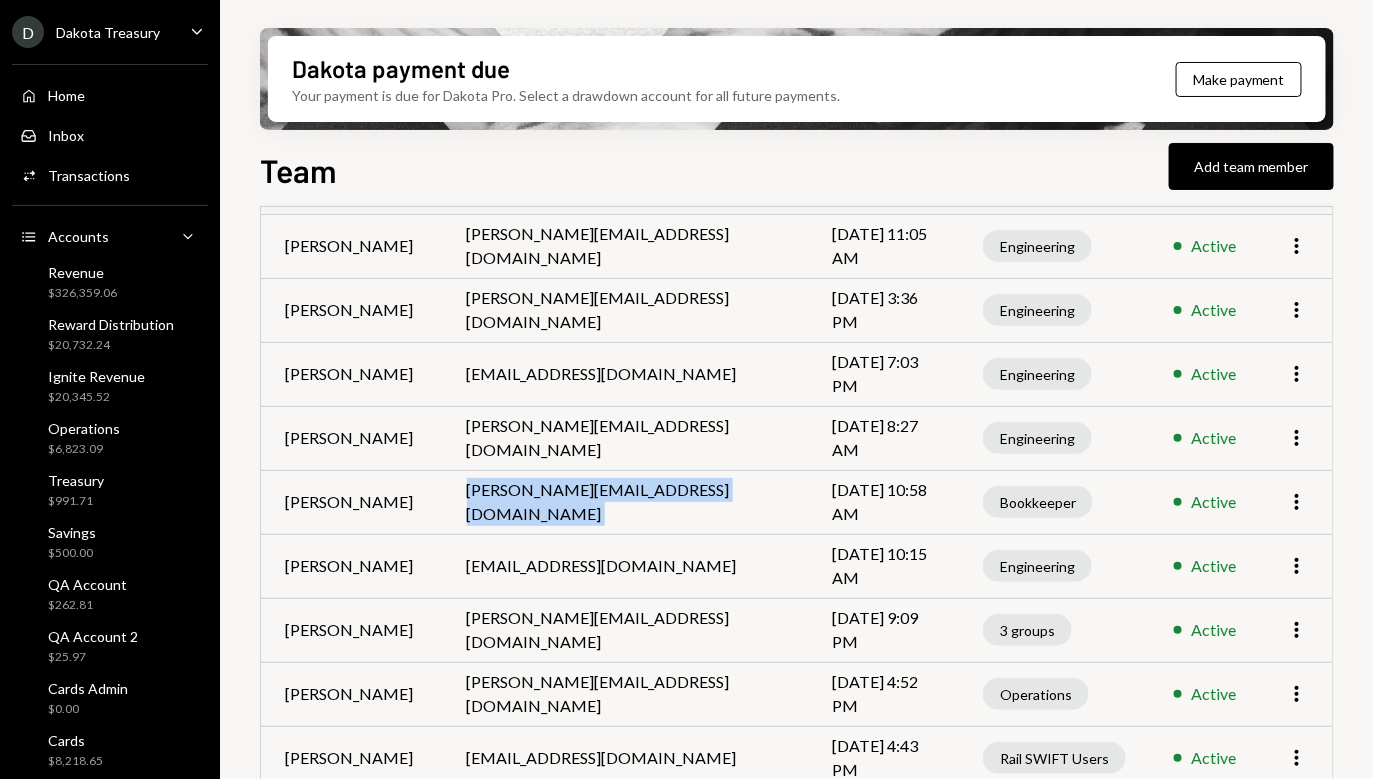 click on "leean@velocfo.com" at bounding box center [626, 502] 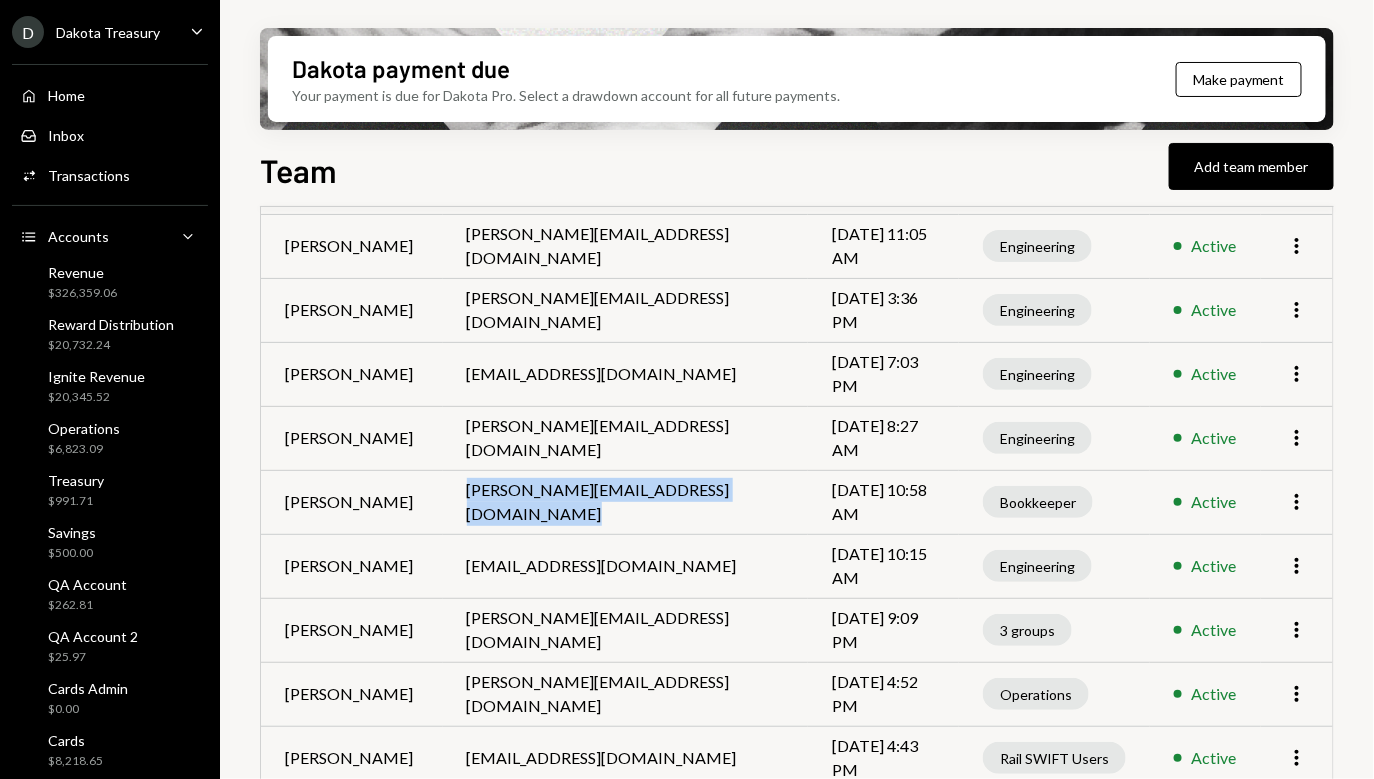 click on "leean@velocfo.com" at bounding box center [626, 502] 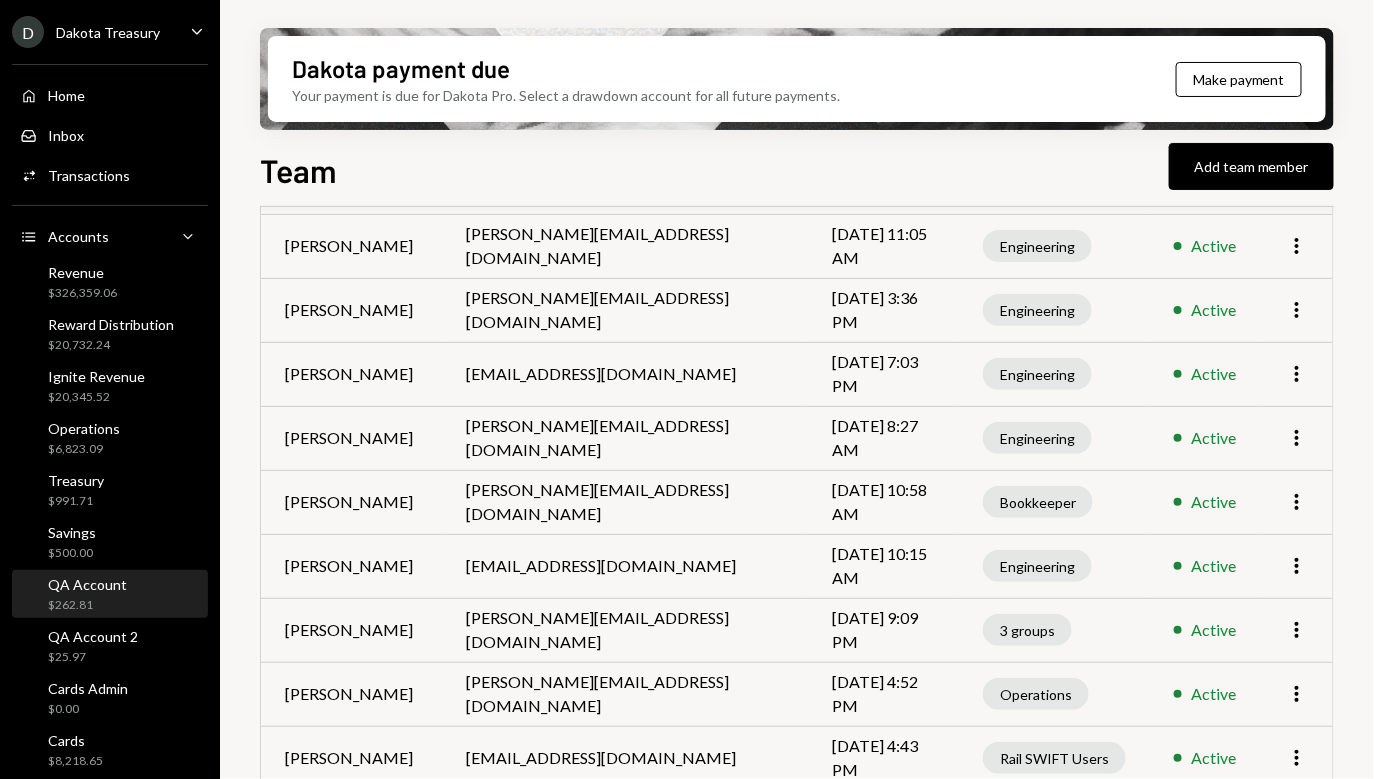 click on "QA Account" at bounding box center (87, 584) 